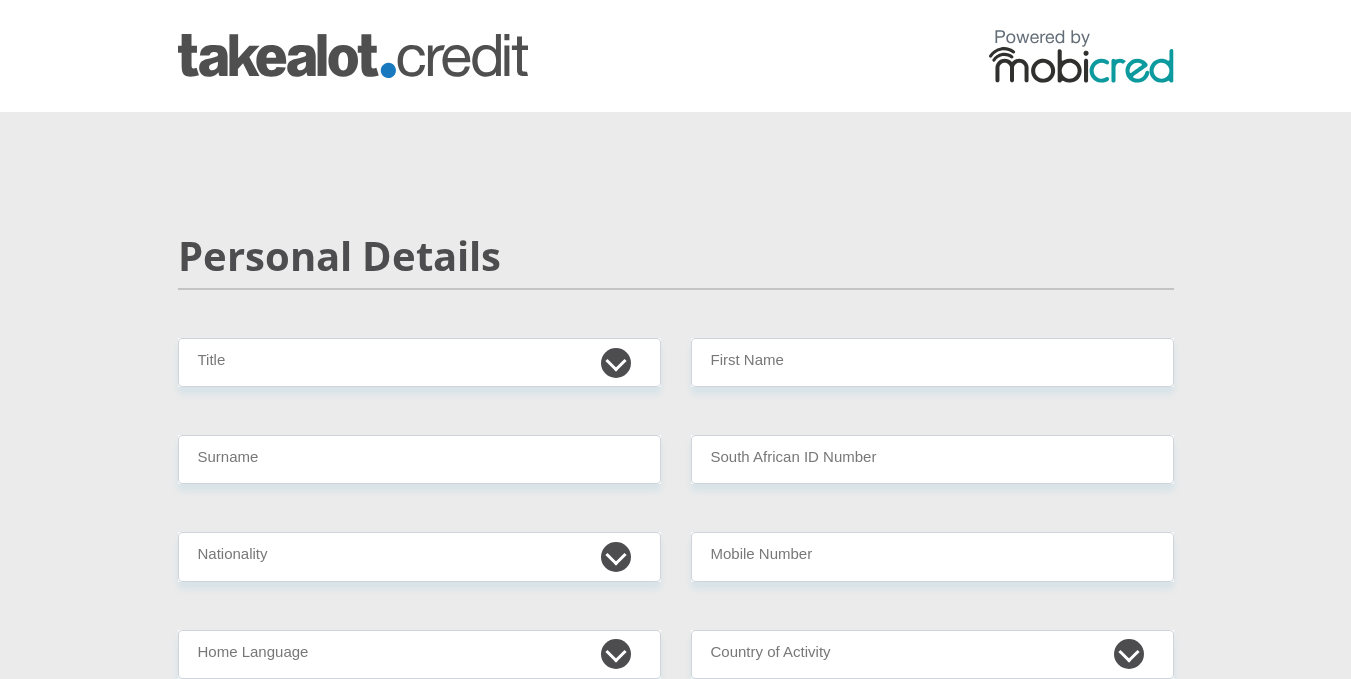 scroll, scrollTop: 0, scrollLeft: 0, axis: both 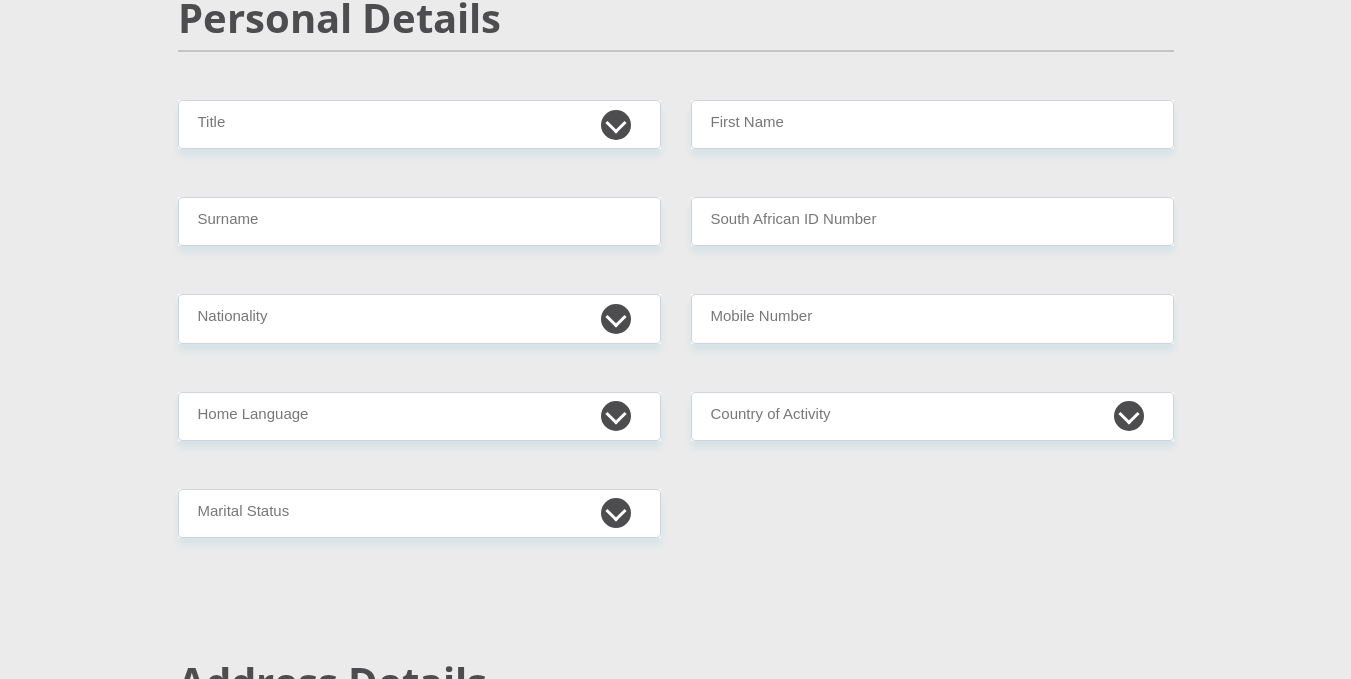 drag, startPoint x: 1358, startPoint y: 79, endPoint x: 1352, endPoint y: 103, distance: 24.738634 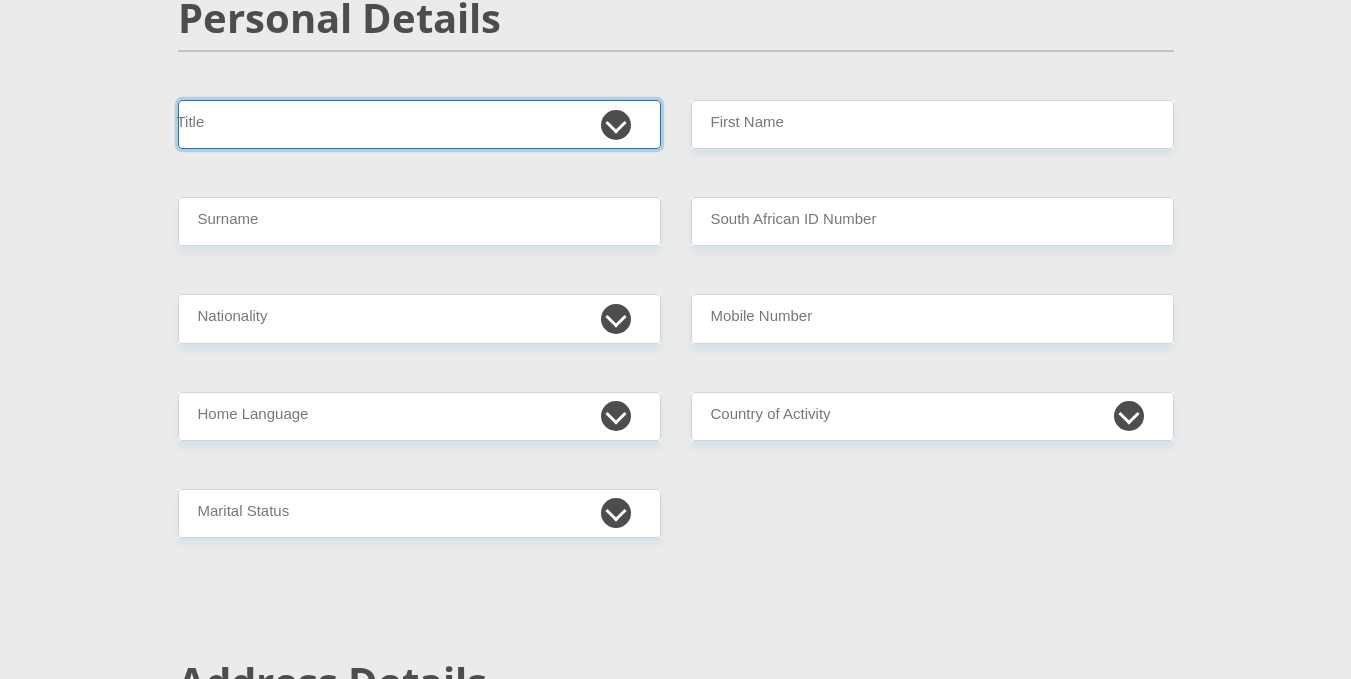 click on "Mr
Ms
Mrs
Dr
[PERSON_NAME]" at bounding box center (419, 124) 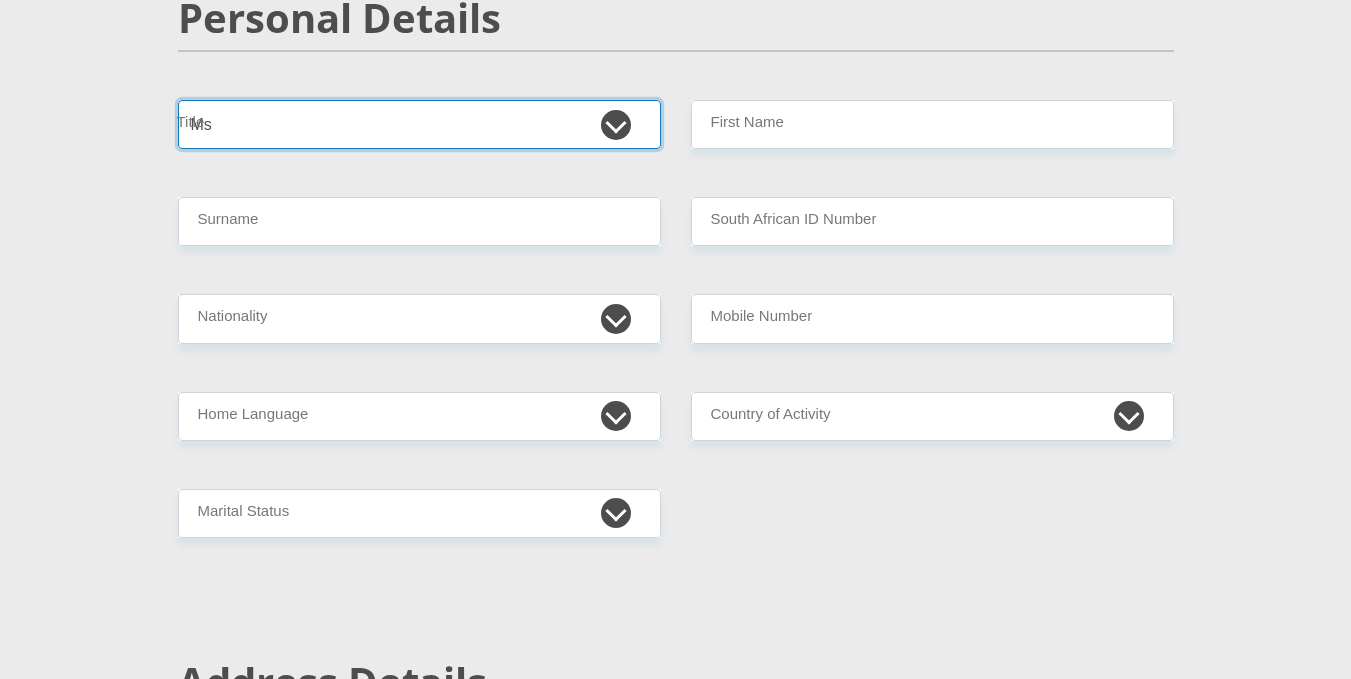 click on "Mr
Ms
Mrs
Dr
[PERSON_NAME]" at bounding box center (419, 124) 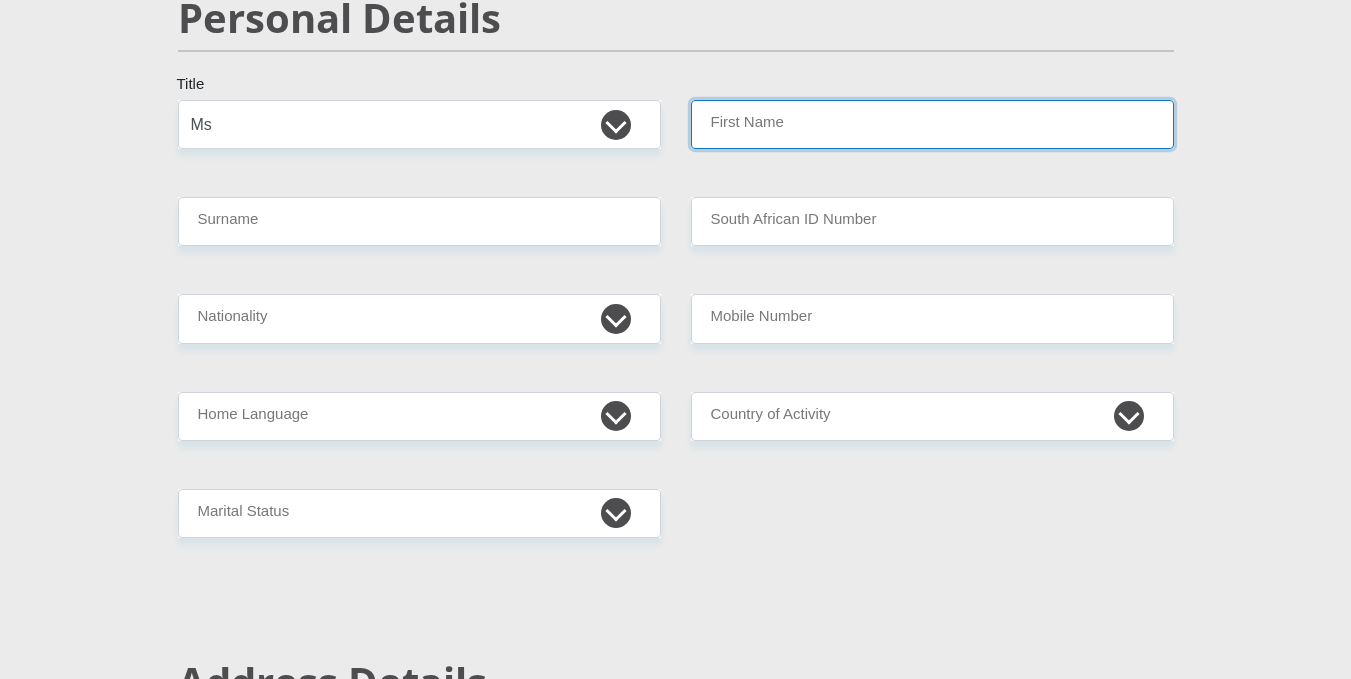 click on "First Name" at bounding box center (932, 124) 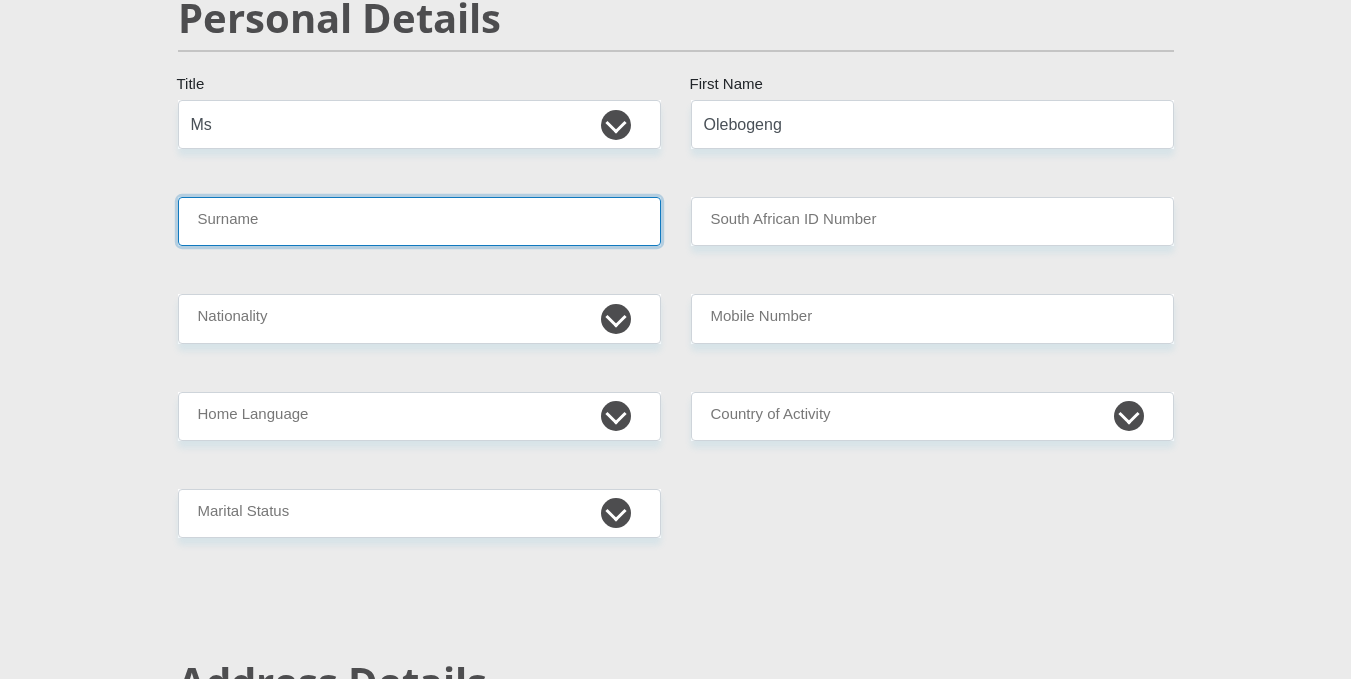type on "Mokgatla" 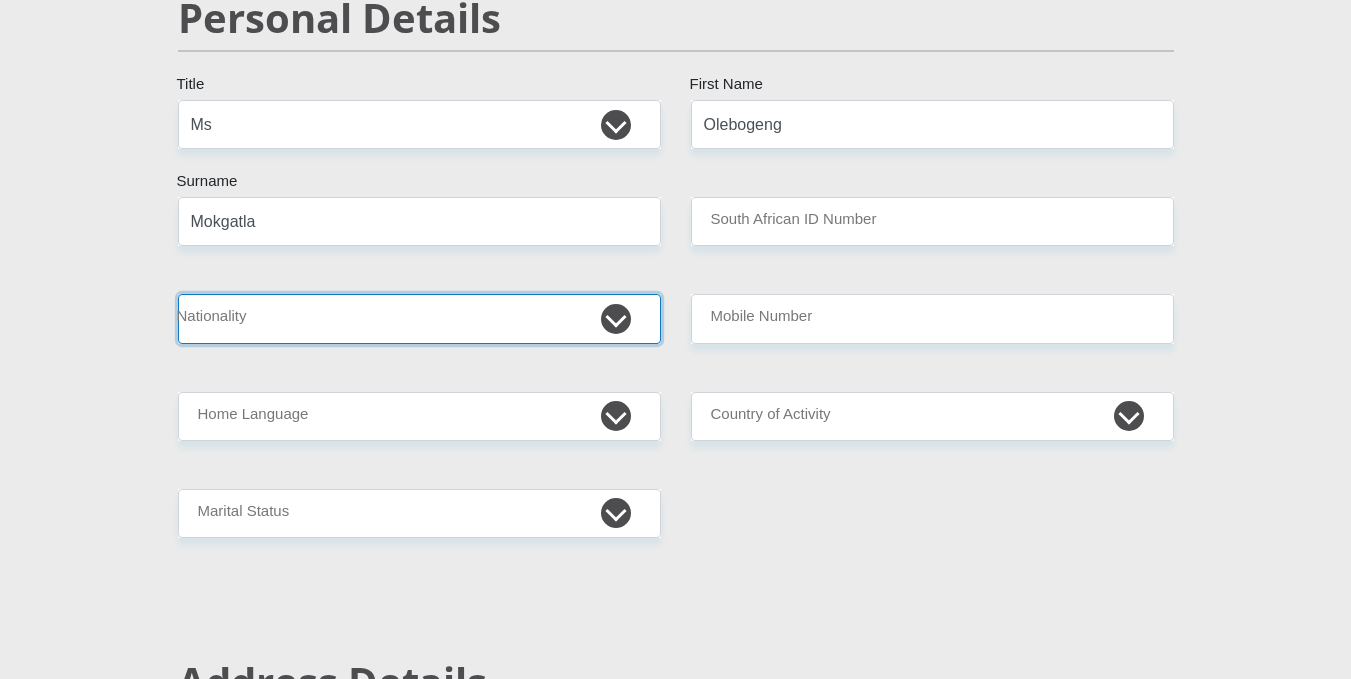 select on "ZAF" 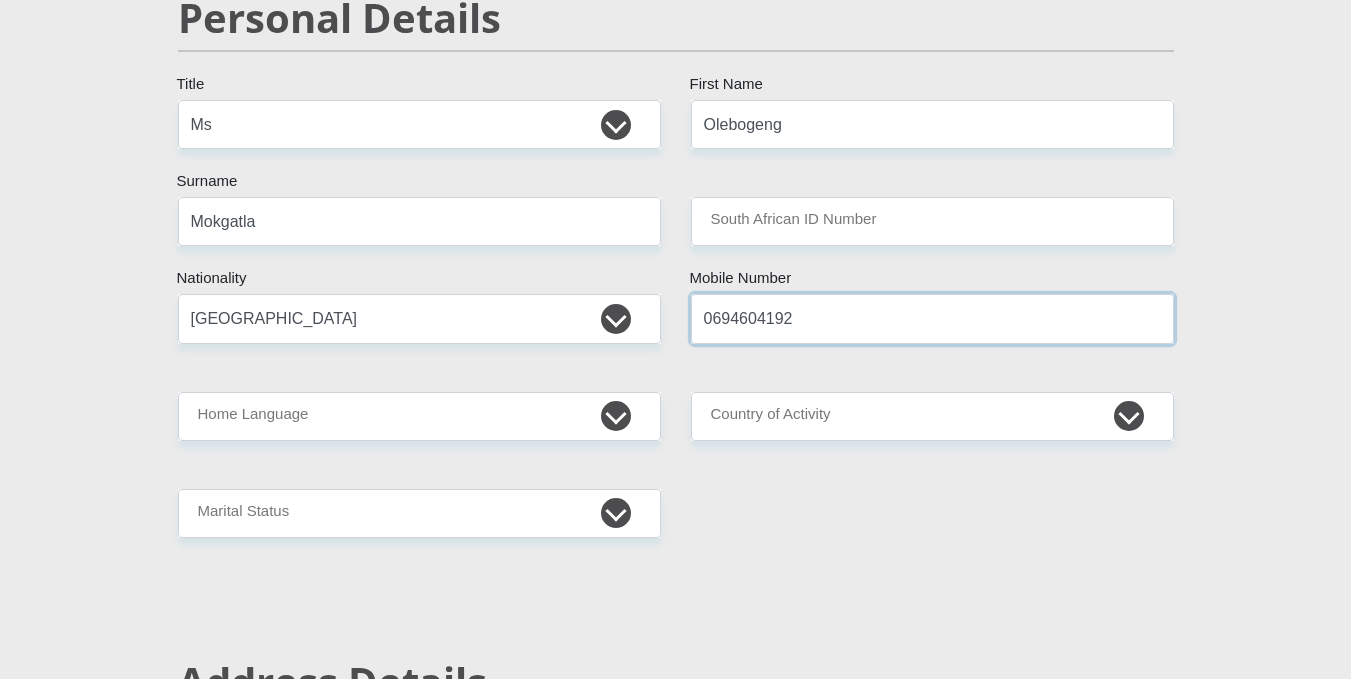 click on "0694604192" at bounding box center [932, 318] 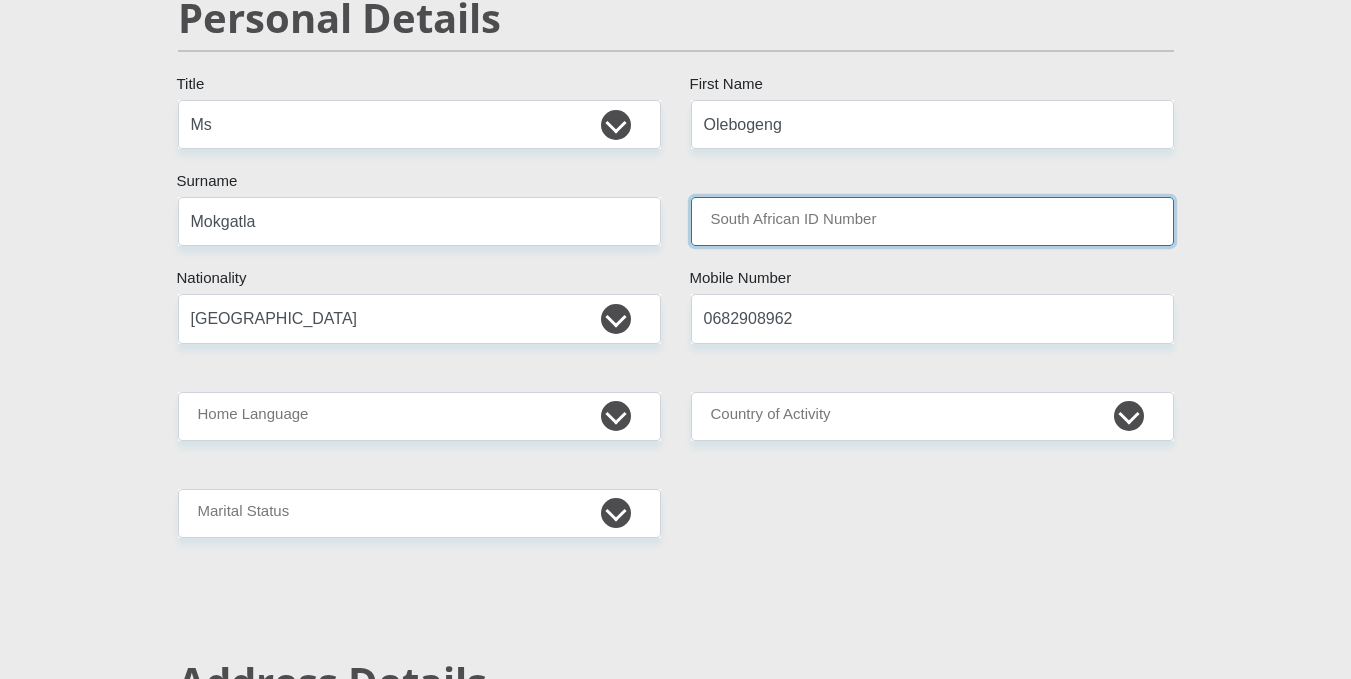 click on "South African ID Number" at bounding box center [932, 221] 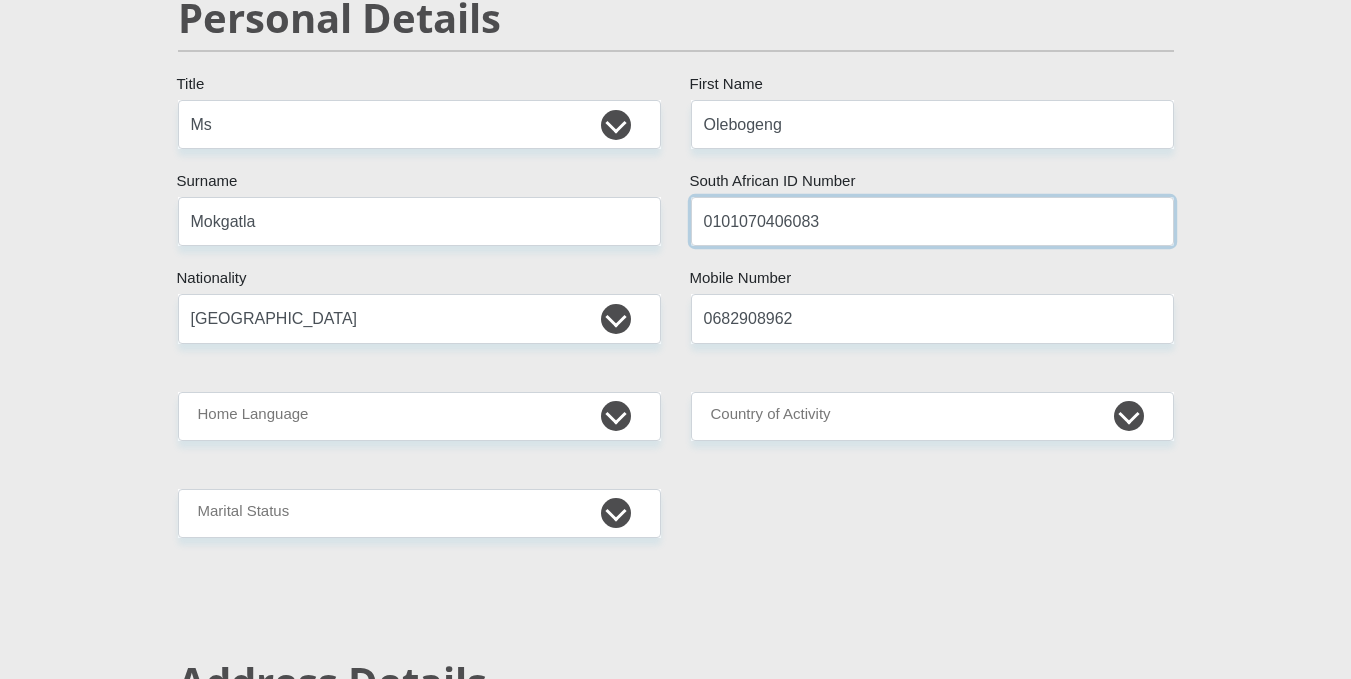 type on "0101070406083" 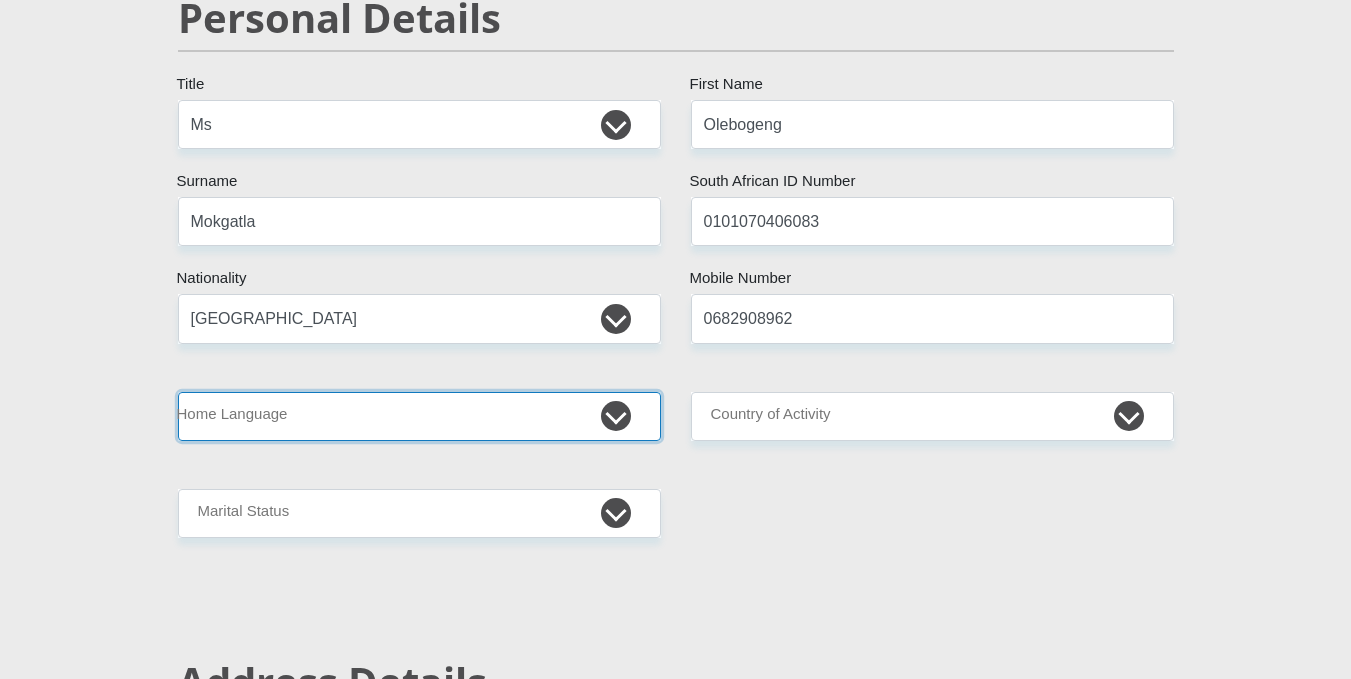 click on "Afrikaans
English
Sepedi
South Ndebele
Southern Sotho
Swati
Tsonga
Tswana
Venda
Xhosa
Zulu
Other" at bounding box center [419, 416] 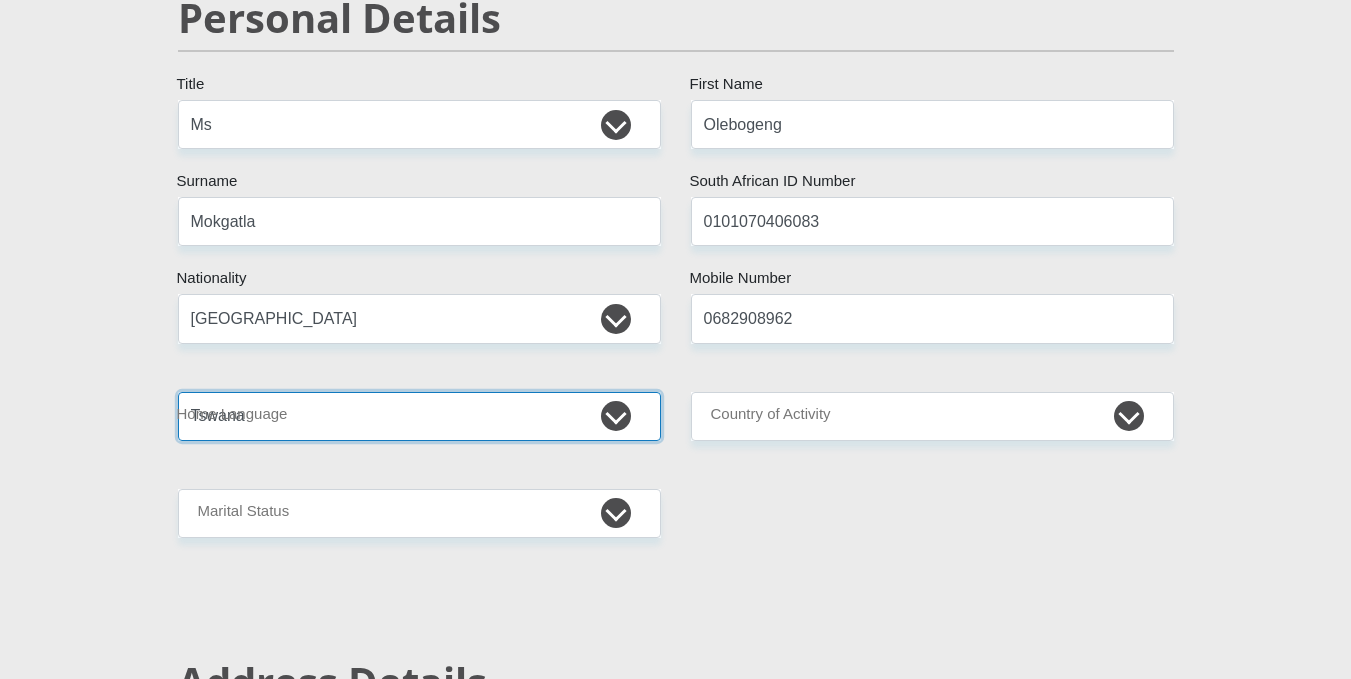 click on "Afrikaans
English
Sepedi
South Ndebele
Southern Sotho
Swati
Tsonga
Tswana
Venda
Xhosa
Zulu
Other" at bounding box center [419, 416] 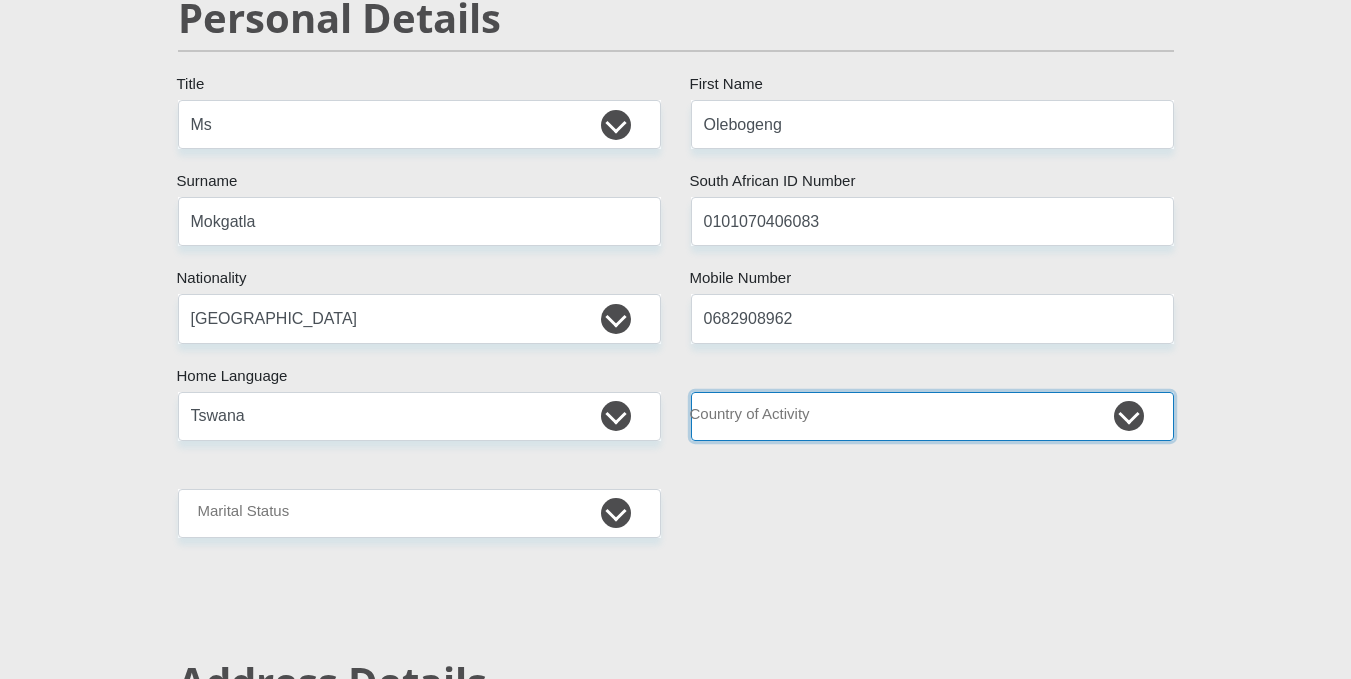 click on "[GEOGRAPHIC_DATA]
[GEOGRAPHIC_DATA]
[GEOGRAPHIC_DATA]
[GEOGRAPHIC_DATA]
[GEOGRAPHIC_DATA]
[GEOGRAPHIC_DATA] [GEOGRAPHIC_DATA]
[GEOGRAPHIC_DATA]
[GEOGRAPHIC_DATA]
[GEOGRAPHIC_DATA]
[GEOGRAPHIC_DATA]
[GEOGRAPHIC_DATA]
[GEOGRAPHIC_DATA]
[GEOGRAPHIC_DATA]
[GEOGRAPHIC_DATA]
[GEOGRAPHIC_DATA]
[DATE][GEOGRAPHIC_DATA]
[GEOGRAPHIC_DATA]
[GEOGRAPHIC_DATA]
[GEOGRAPHIC_DATA]
[GEOGRAPHIC_DATA]" at bounding box center (932, 416) 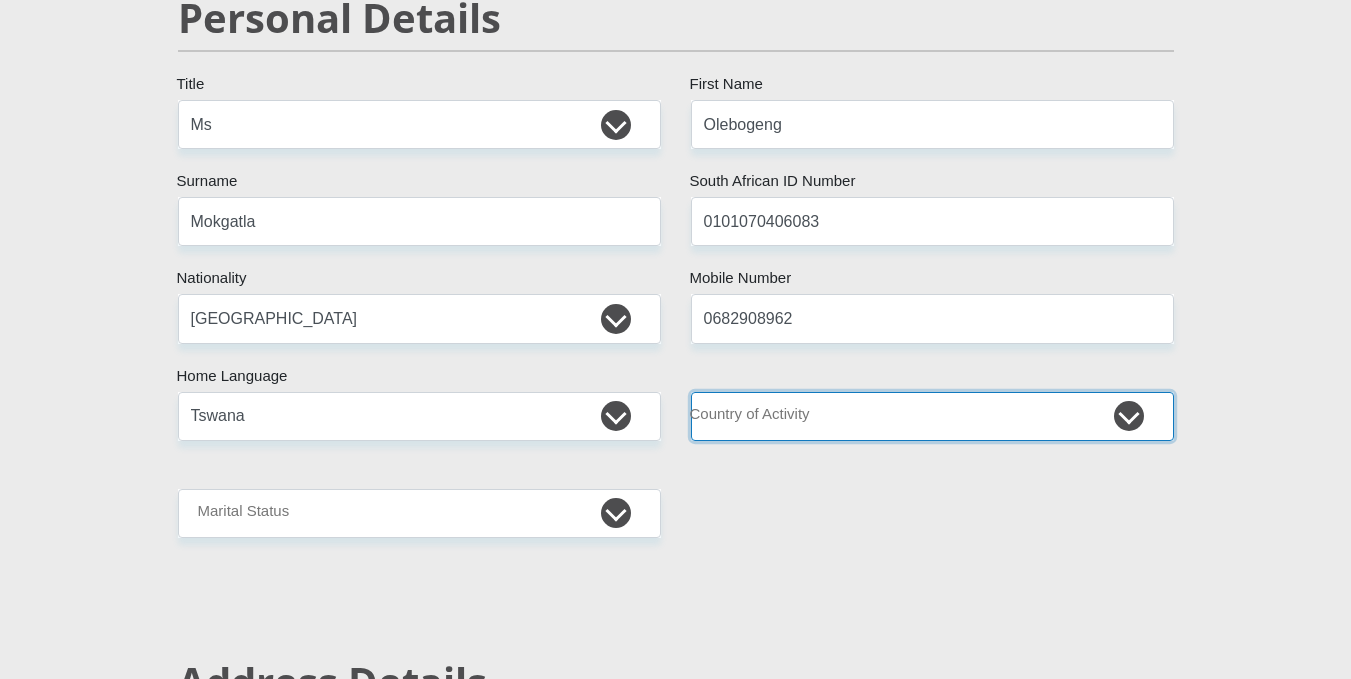 select on "ZAF" 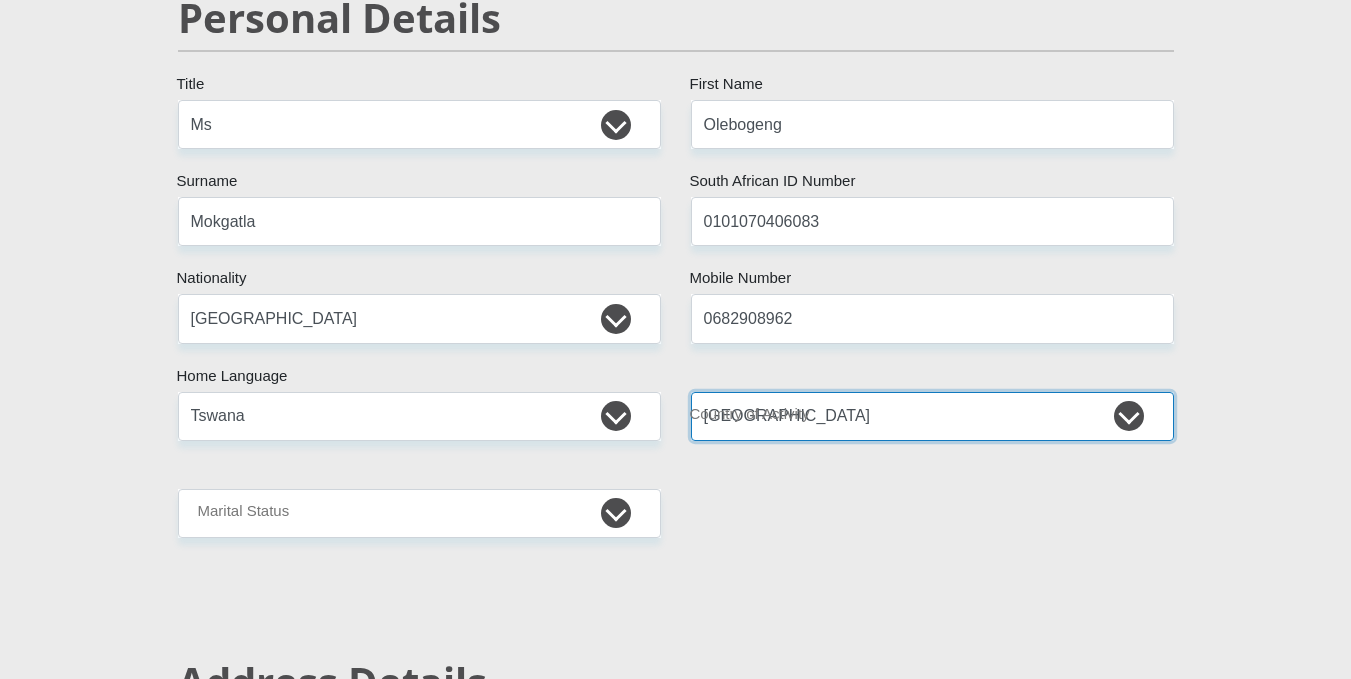 click on "[GEOGRAPHIC_DATA]
[GEOGRAPHIC_DATA]
[GEOGRAPHIC_DATA]
[GEOGRAPHIC_DATA]
[GEOGRAPHIC_DATA]
[GEOGRAPHIC_DATA] [GEOGRAPHIC_DATA]
[GEOGRAPHIC_DATA]
[GEOGRAPHIC_DATA]
[GEOGRAPHIC_DATA]
[GEOGRAPHIC_DATA]
[GEOGRAPHIC_DATA]
[GEOGRAPHIC_DATA]
[GEOGRAPHIC_DATA]
[GEOGRAPHIC_DATA]
[GEOGRAPHIC_DATA]
[DATE][GEOGRAPHIC_DATA]
[GEOGRAPHIC_DATA]
[GEOGRAPHIC_DATA]
[GEOGRAPHIC_DATA]
[GEOGRAPHIC_DATA]" at bounding box center (932, 416) 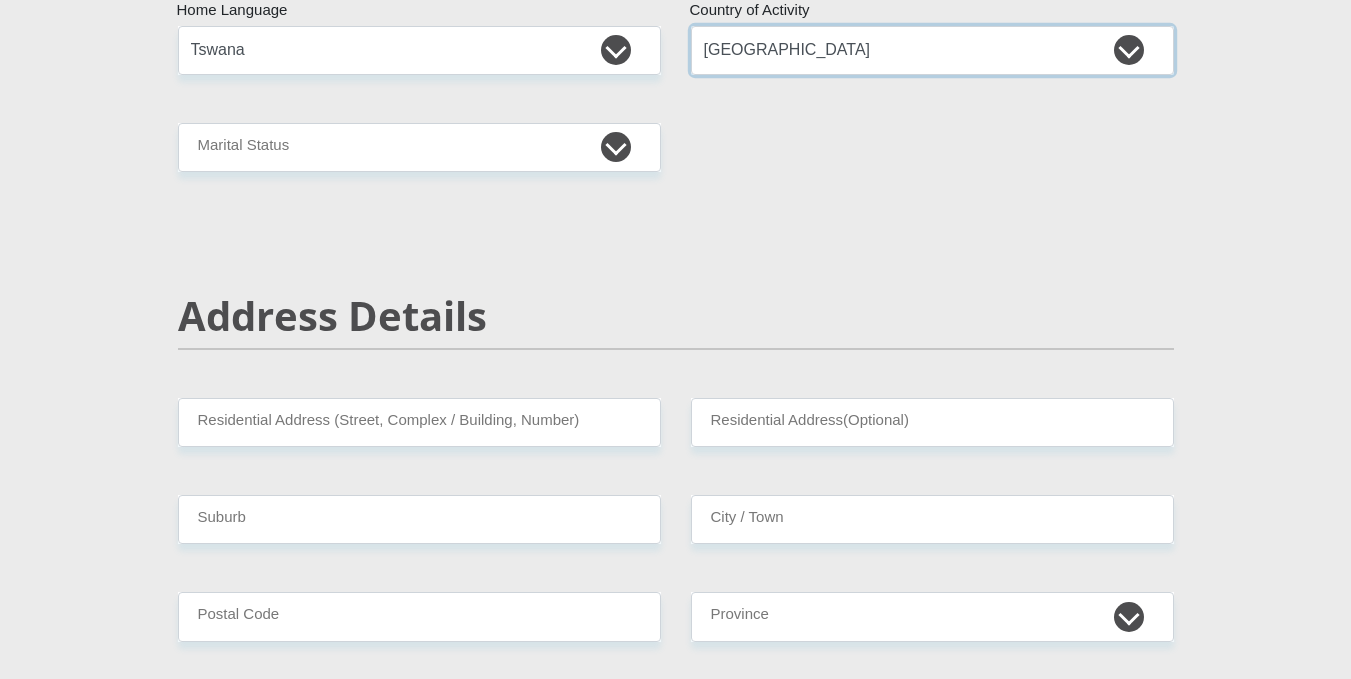 scroll, scrollTop: 624, scrollLeft: 0, axis: vertical 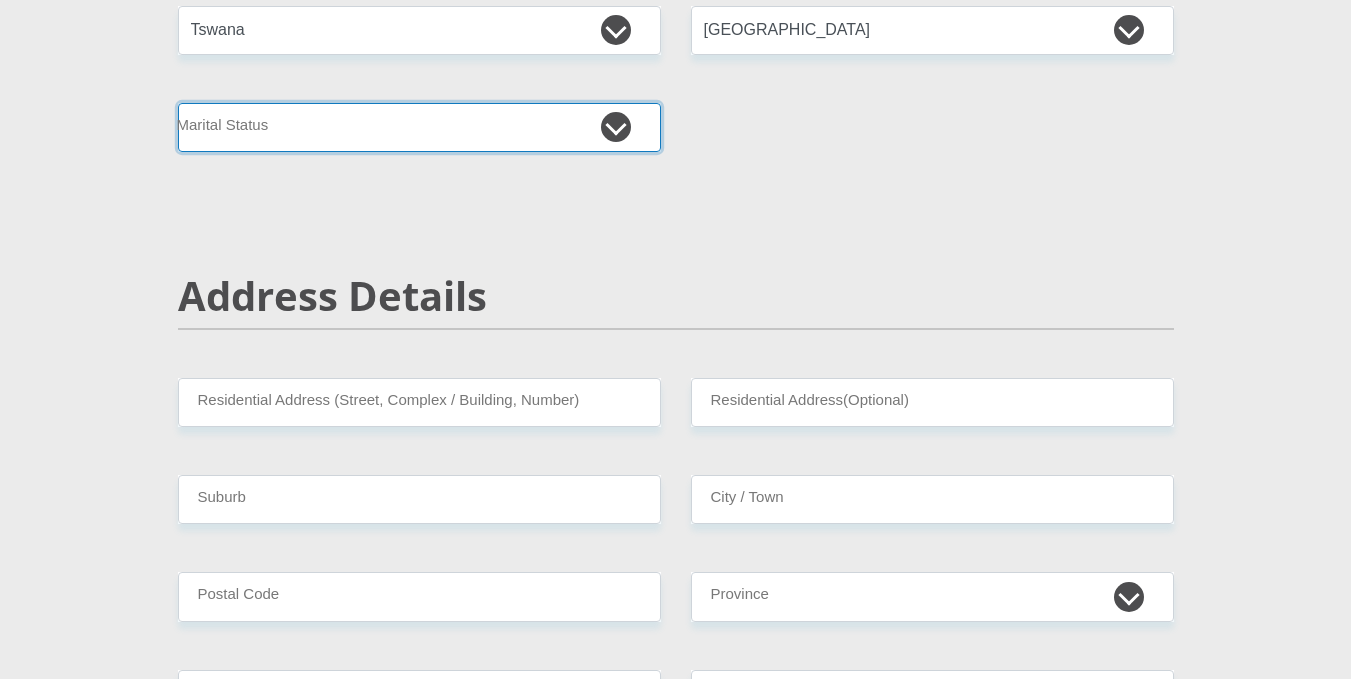 click on "Married ANC
Single
Divorced
Widowed
Married COP or Customary Law" at bounding box center [419, 127] 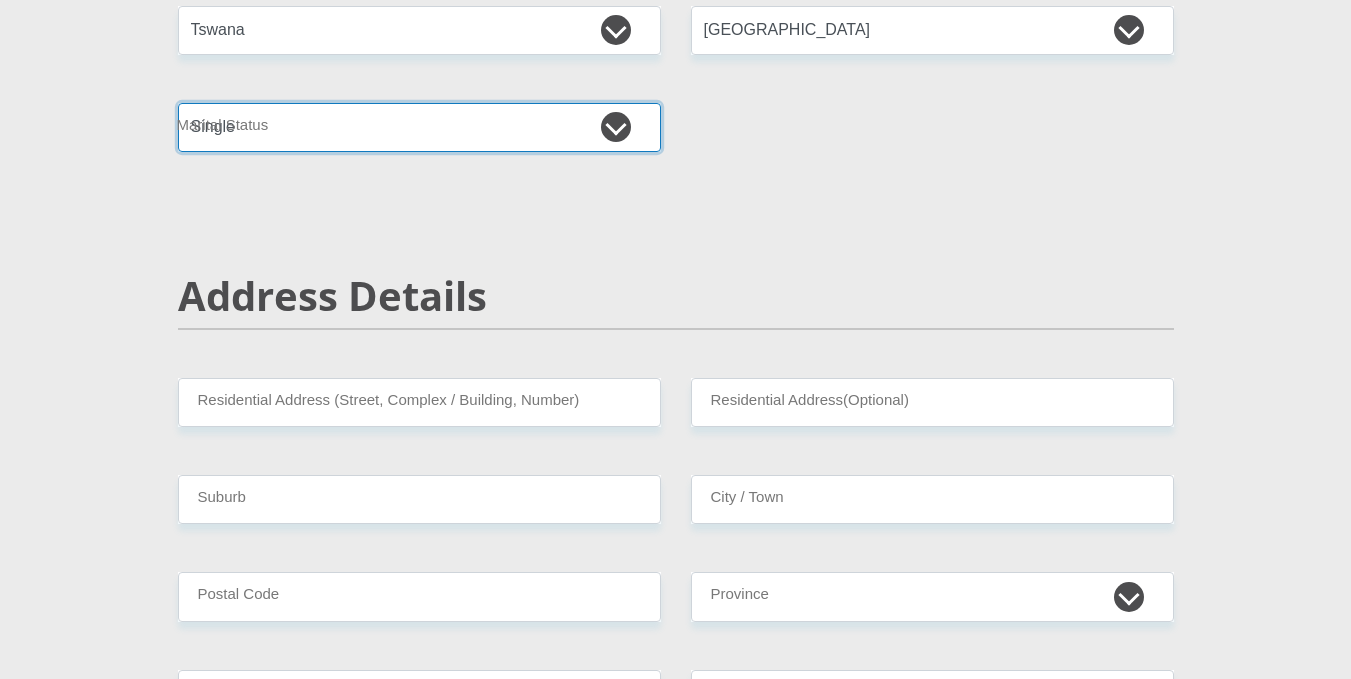 click on "Married ANC
Single
Divorced
Widowed
Married COP or Customary Law" at bounding box center (419, 127) 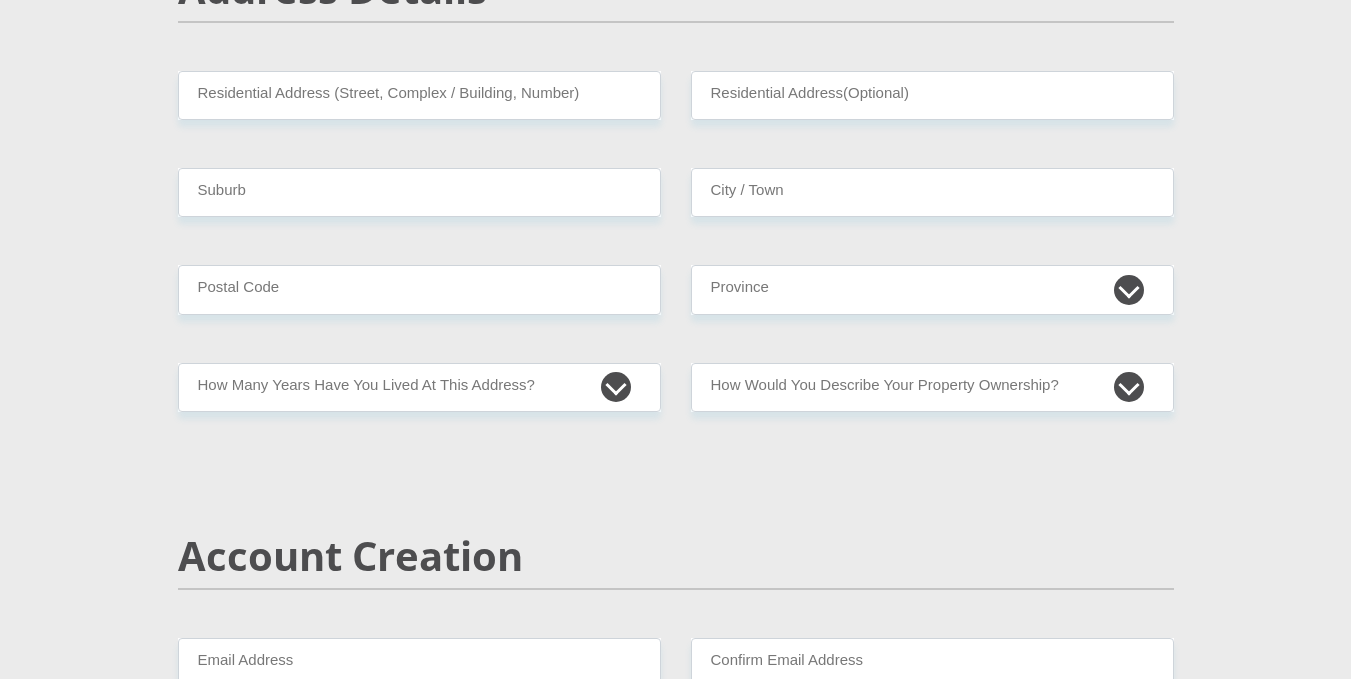 scroll, scrollTop: 912, scrollLeft: 0, axis: vertical 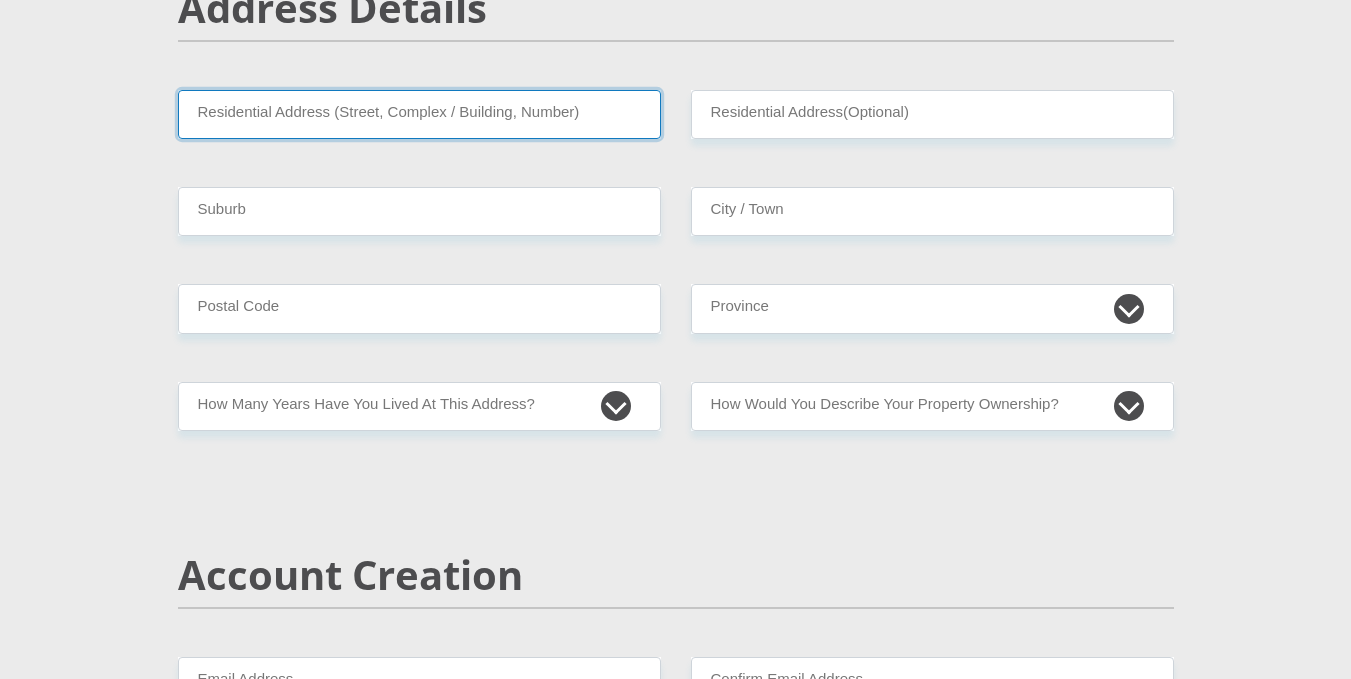 click on "Residential Address (Street, Complex / Building, Number)" at bounding box center (419, 114) 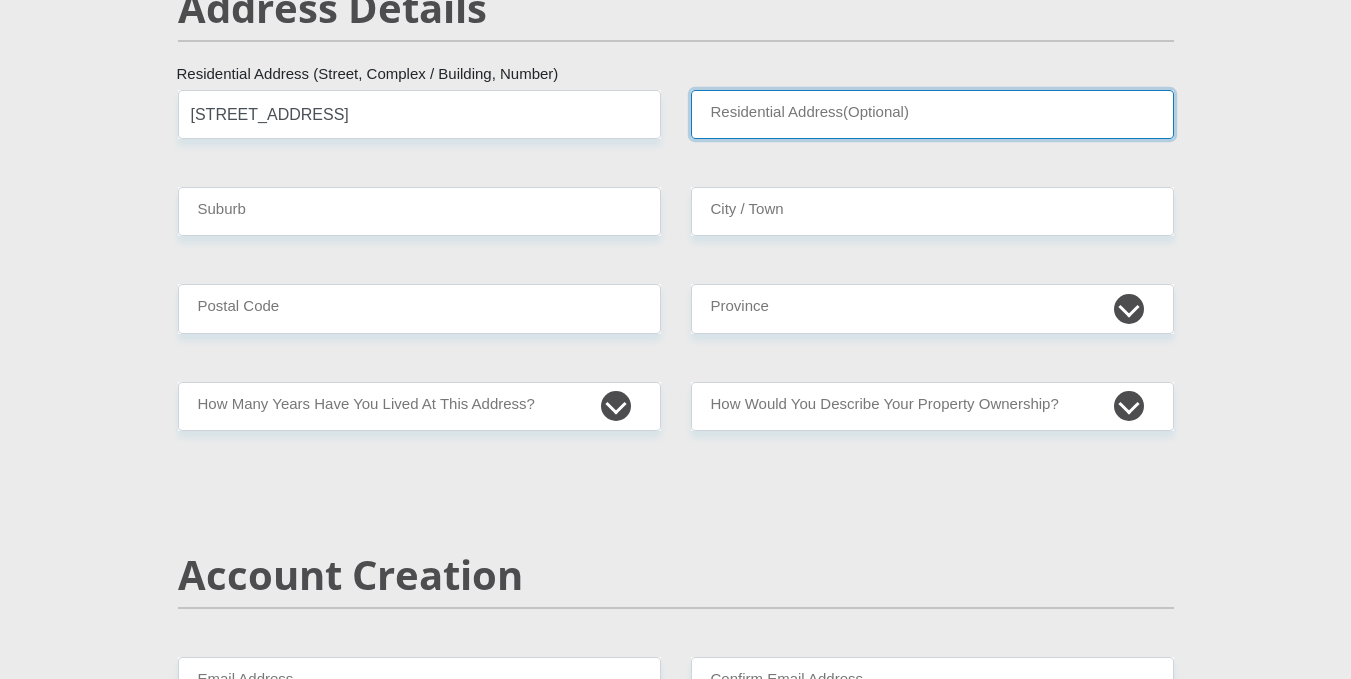 type on "Bayswater" 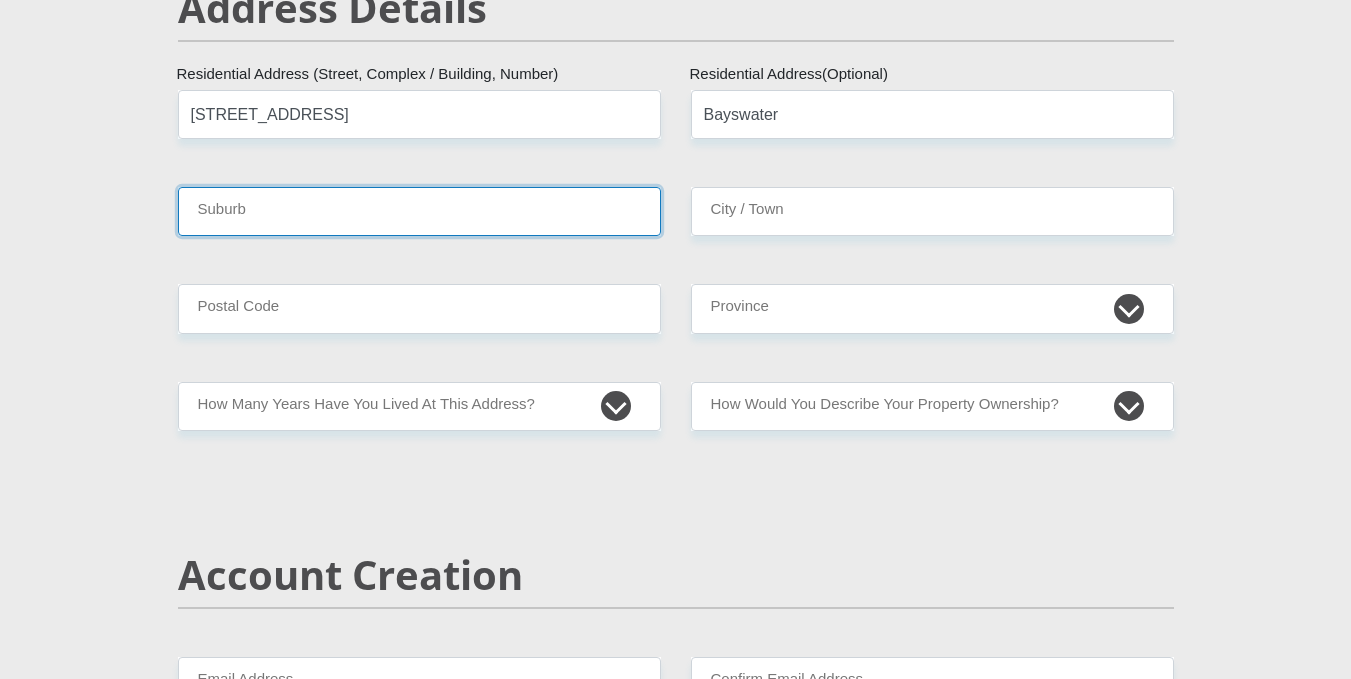 type on "Bloemfontein" 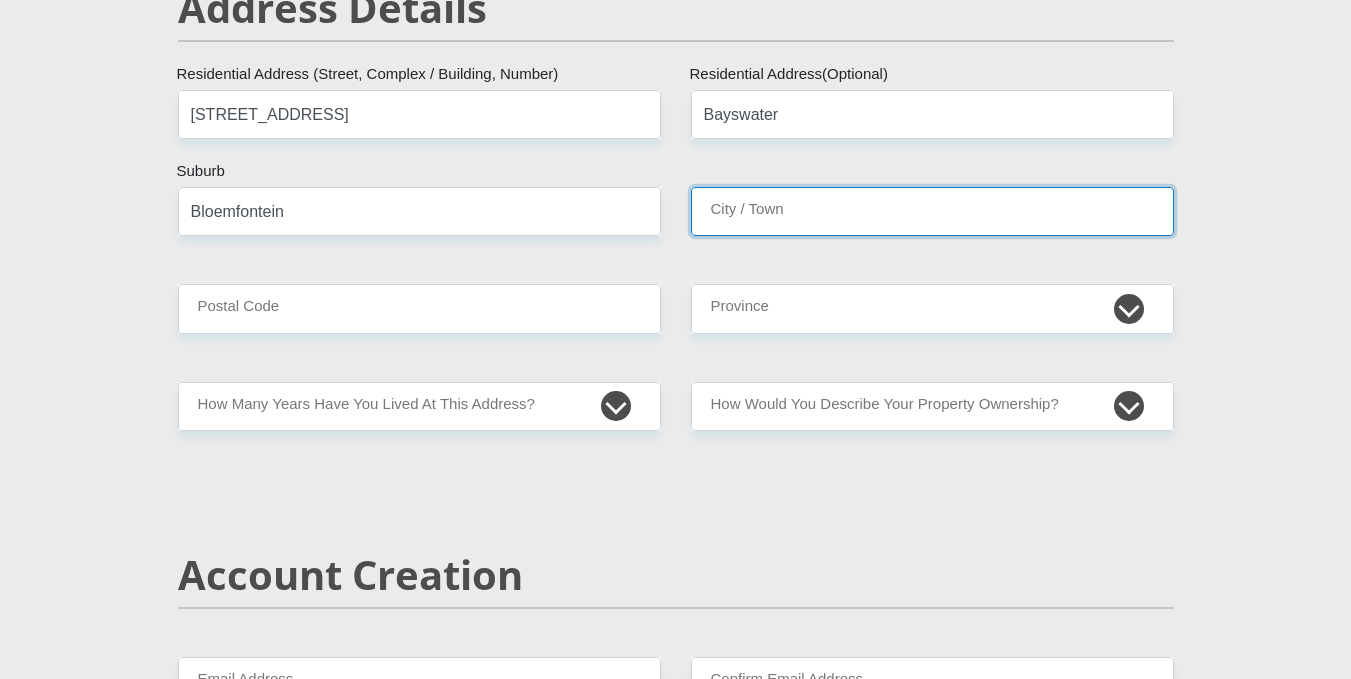 type on "Bloemfontein" 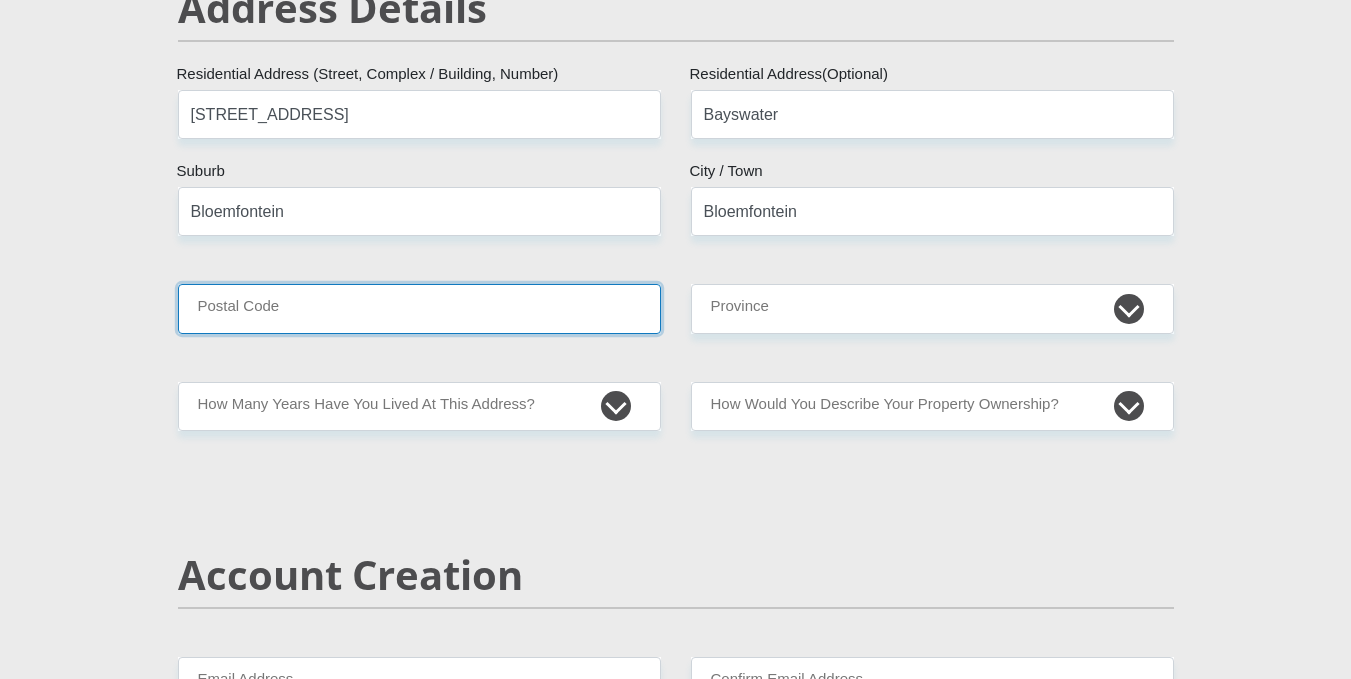 type on "9301" 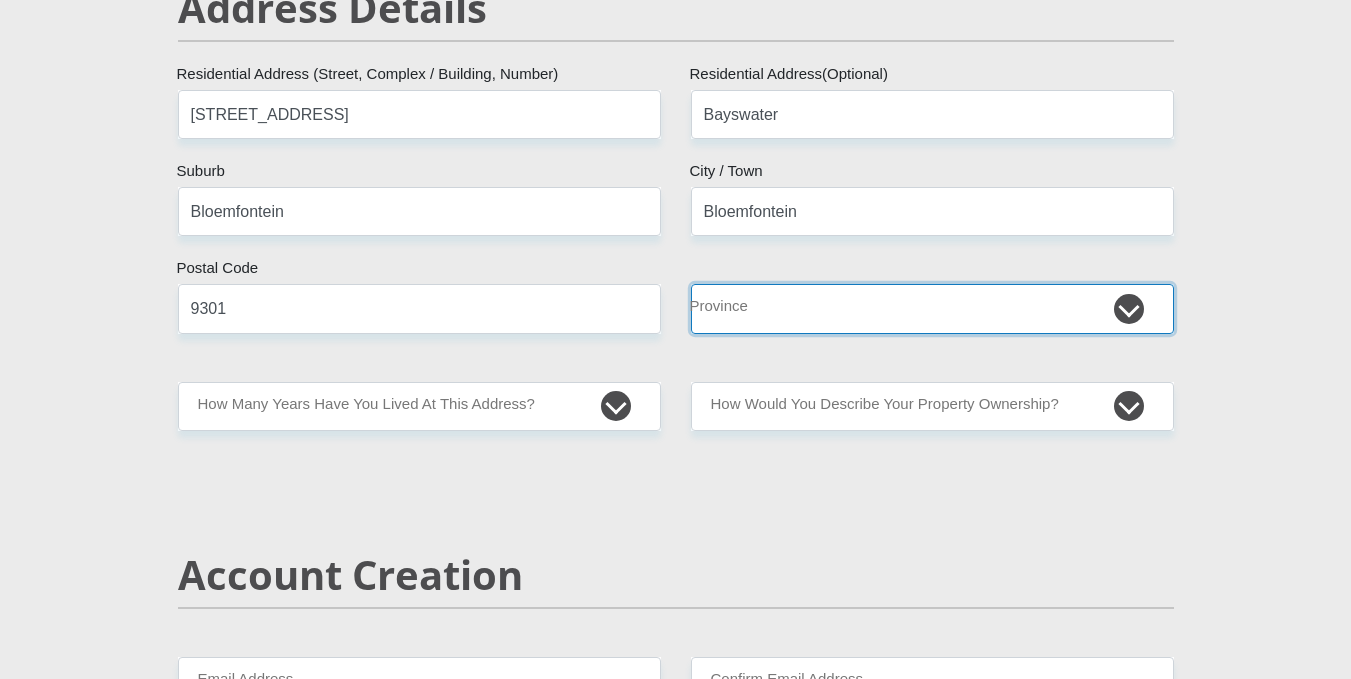 select on "Free State" 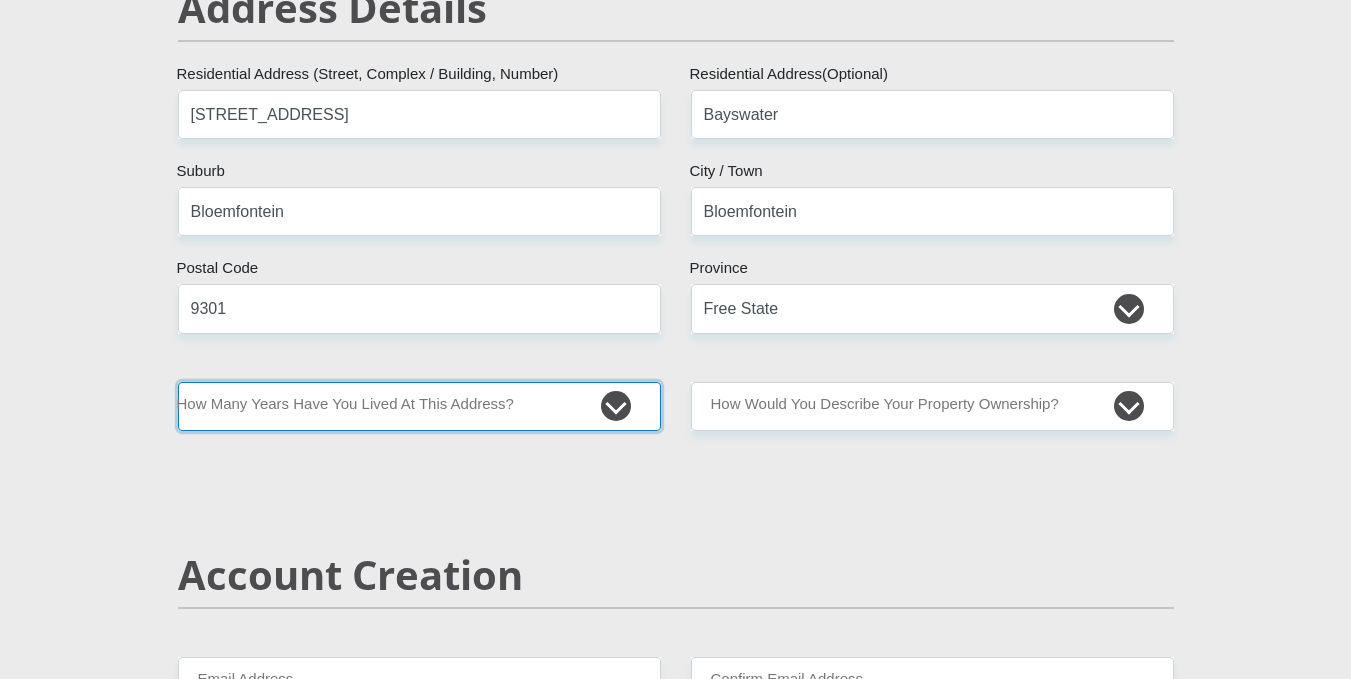 click on "less than 1 year
1-3 years
3-5 years
5+ years" at bounding box center [419, 406] 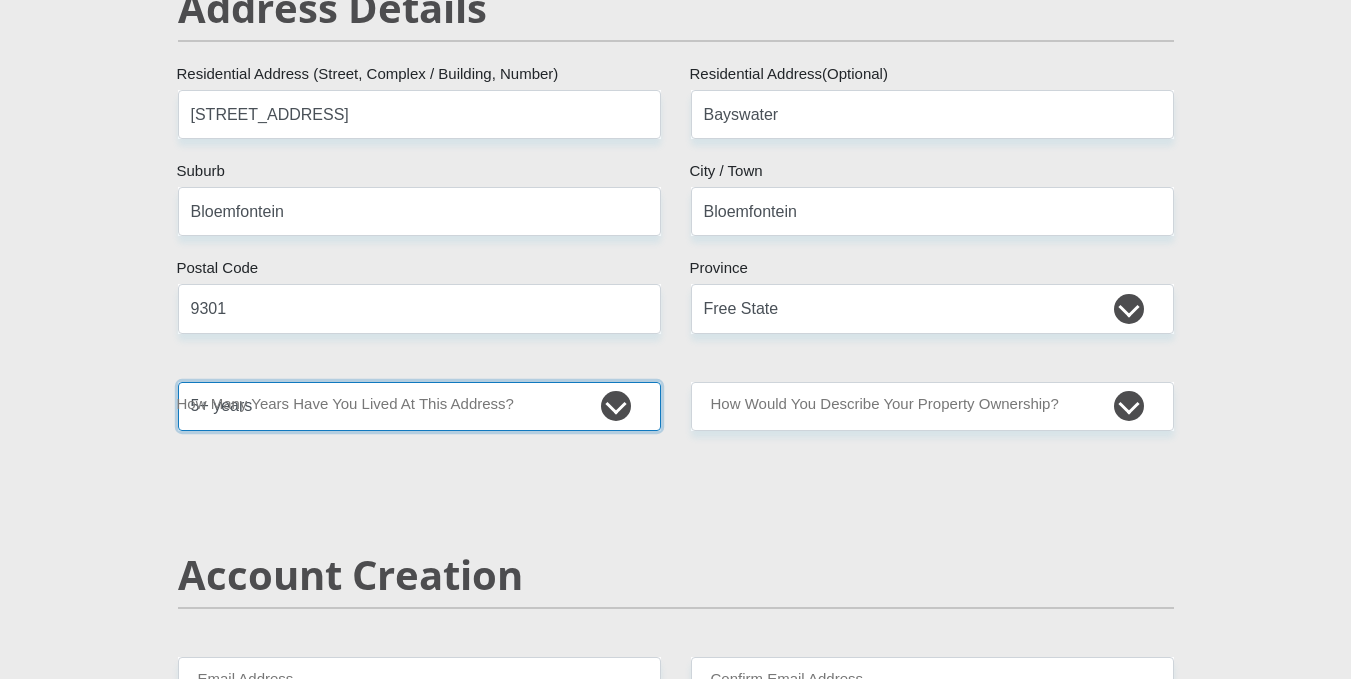 click on "less than 1 year
1-3 years
3-5 years
5+ years" at bounding box center [419, 406] 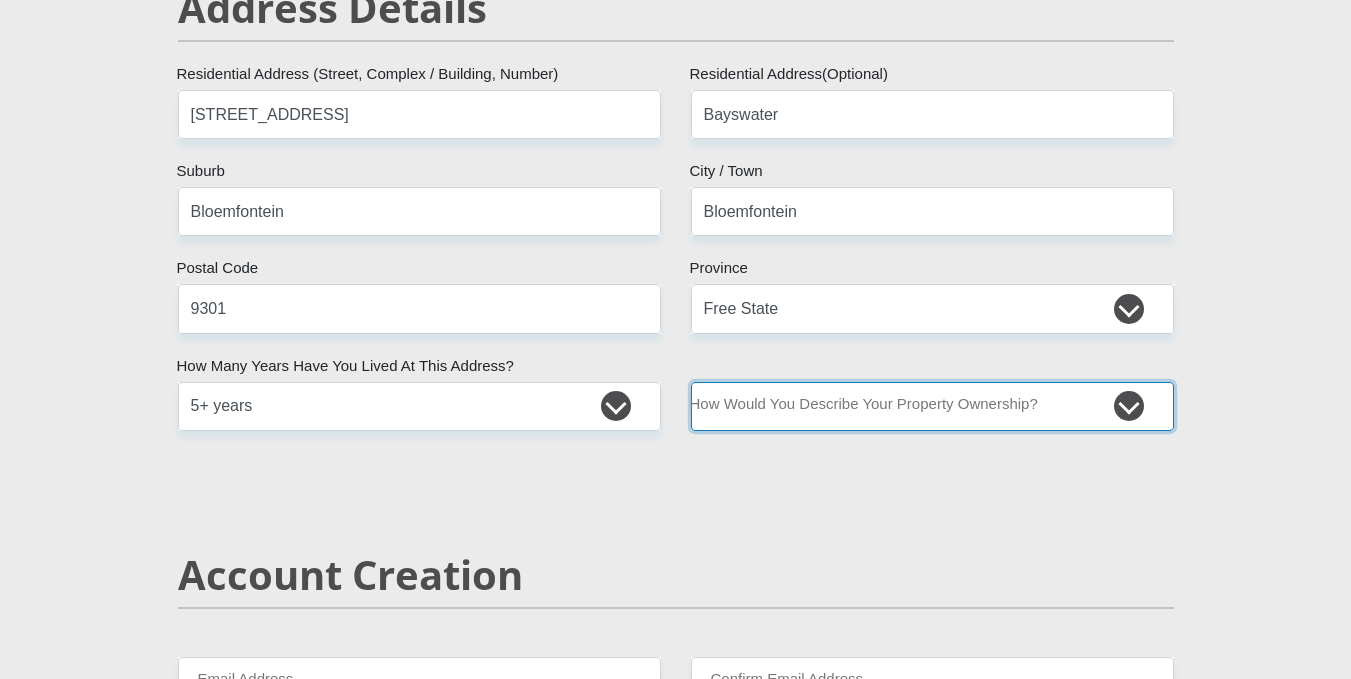 click on "Owned
Rented
Family Owned
Company Dwelling" at bounding box center [932, 406] 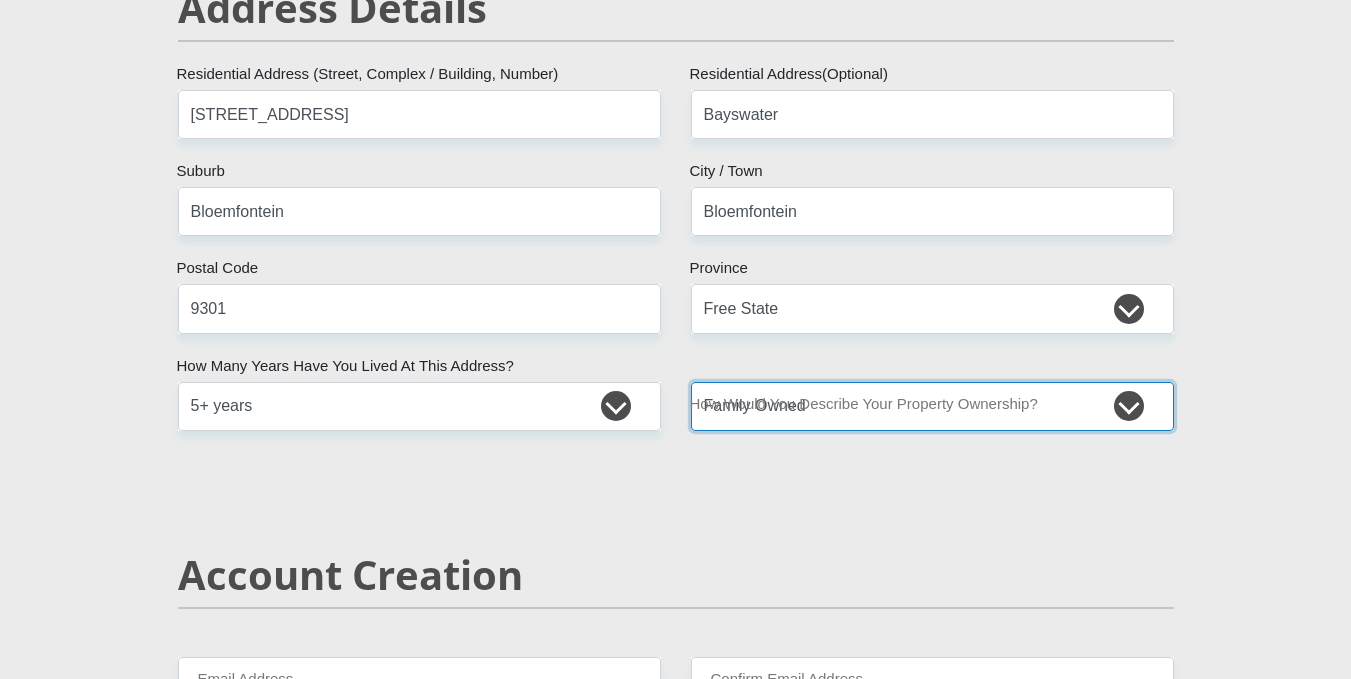 click on "Owned
Rented
Family Owned
Company Dwelling" at bounding box center [932, 406] 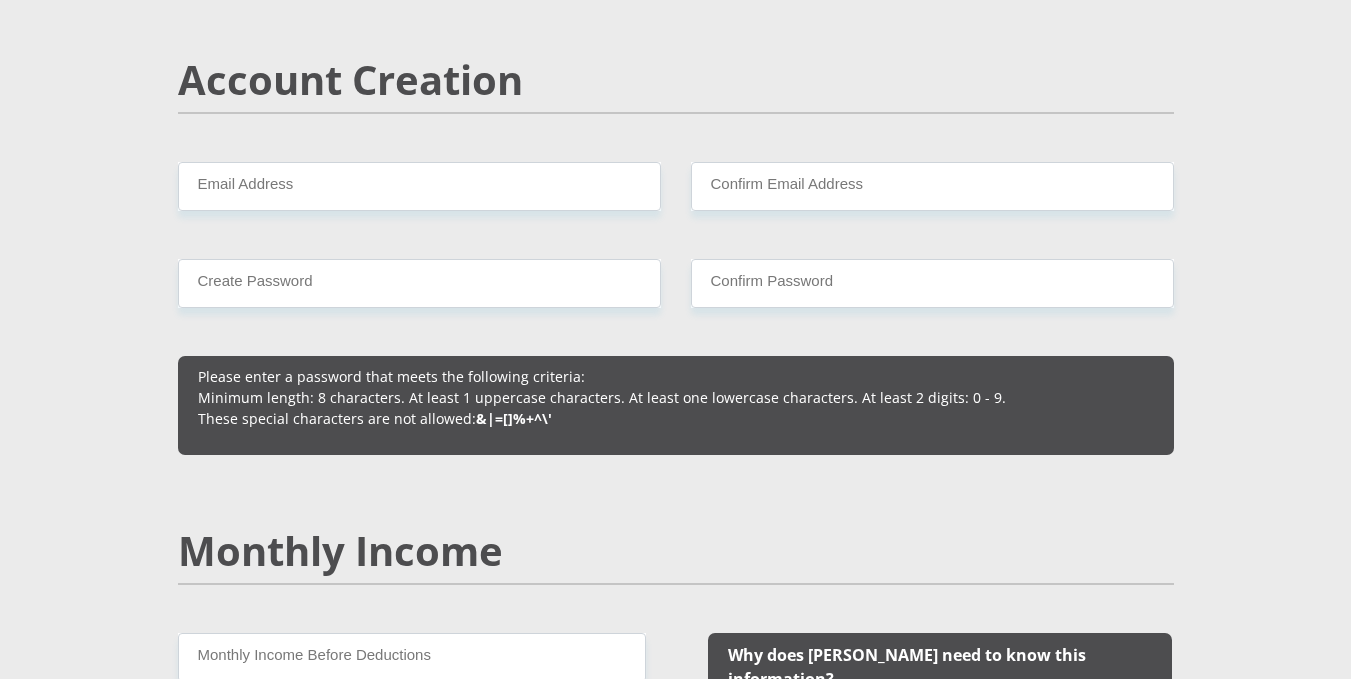 scroll, scrollTop: 1437, scrollLeft: 0, axis: vertical 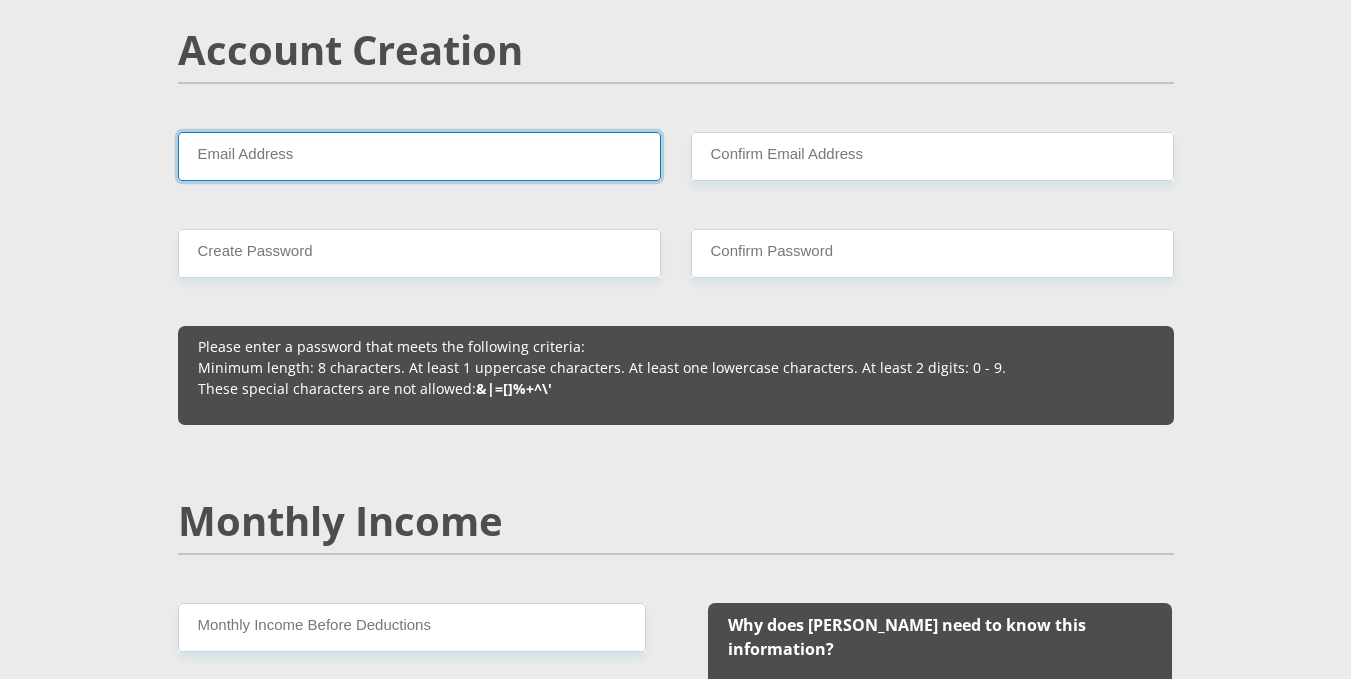 click on "Email Address" at bounding box center [419, 156] 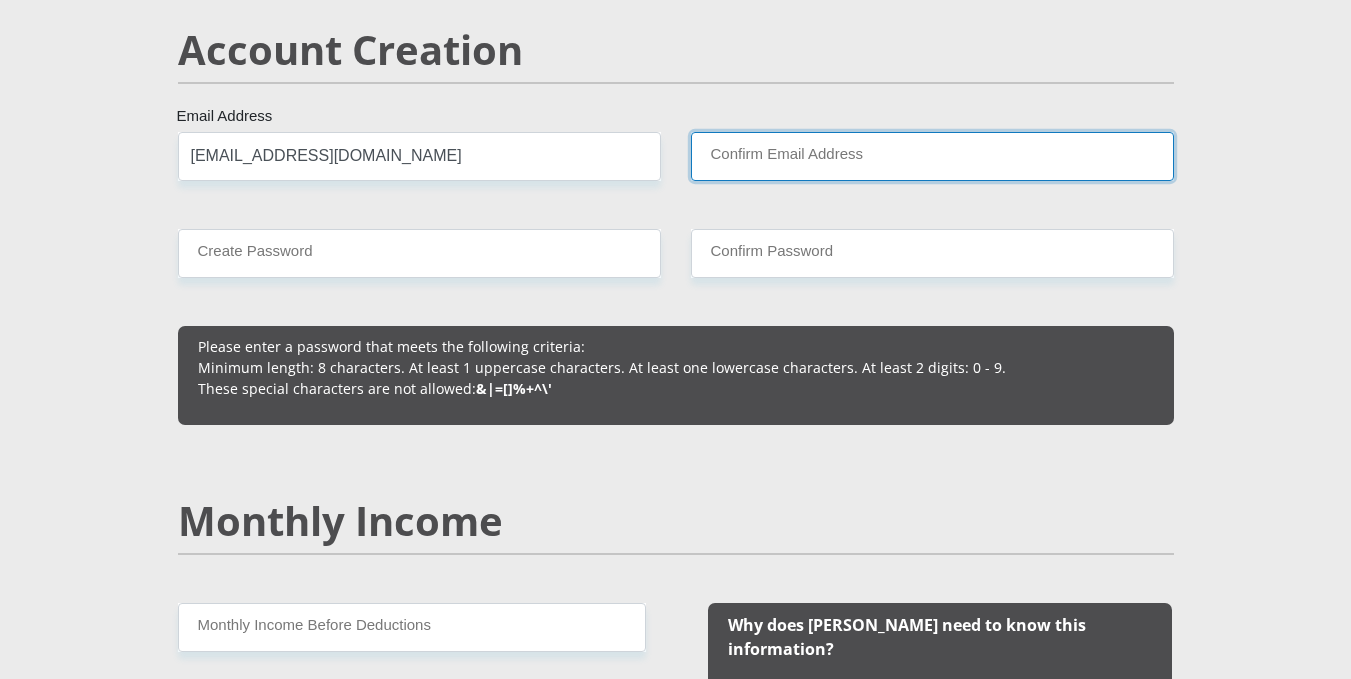 type on "[EMAIL_ADDRESS][DOMAIN_NAME]" 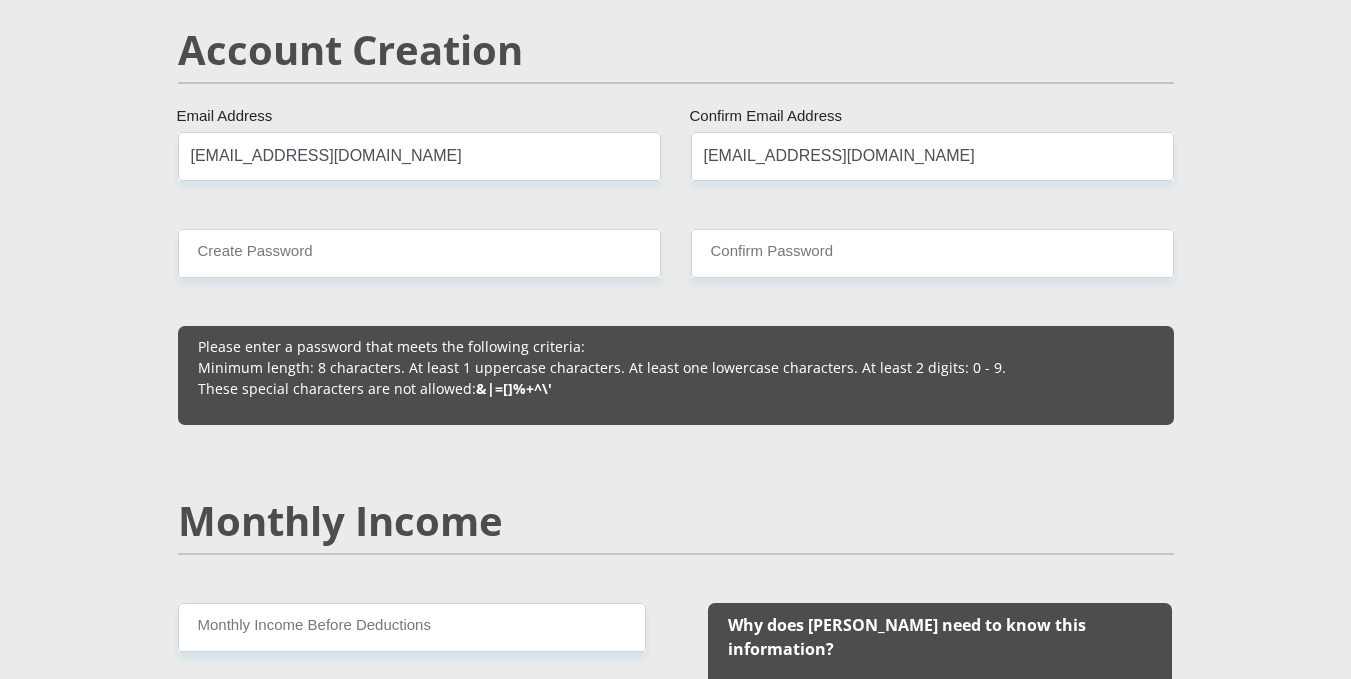 type 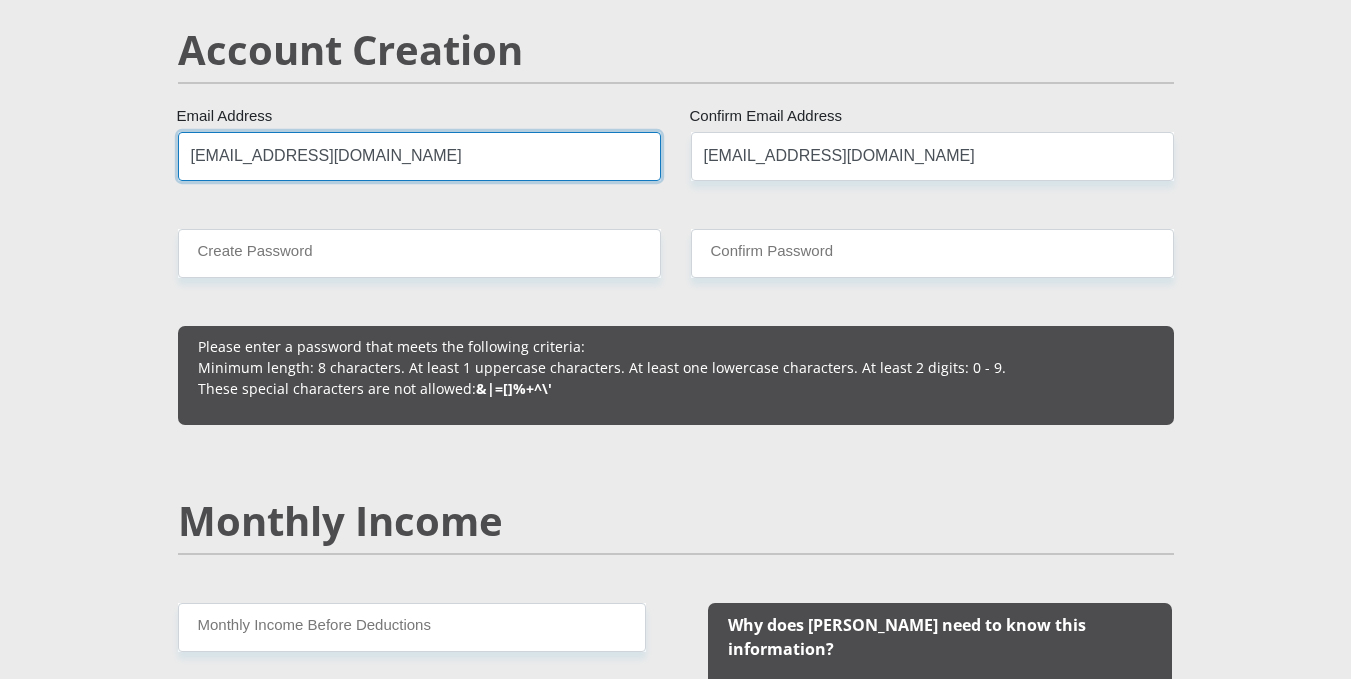 type 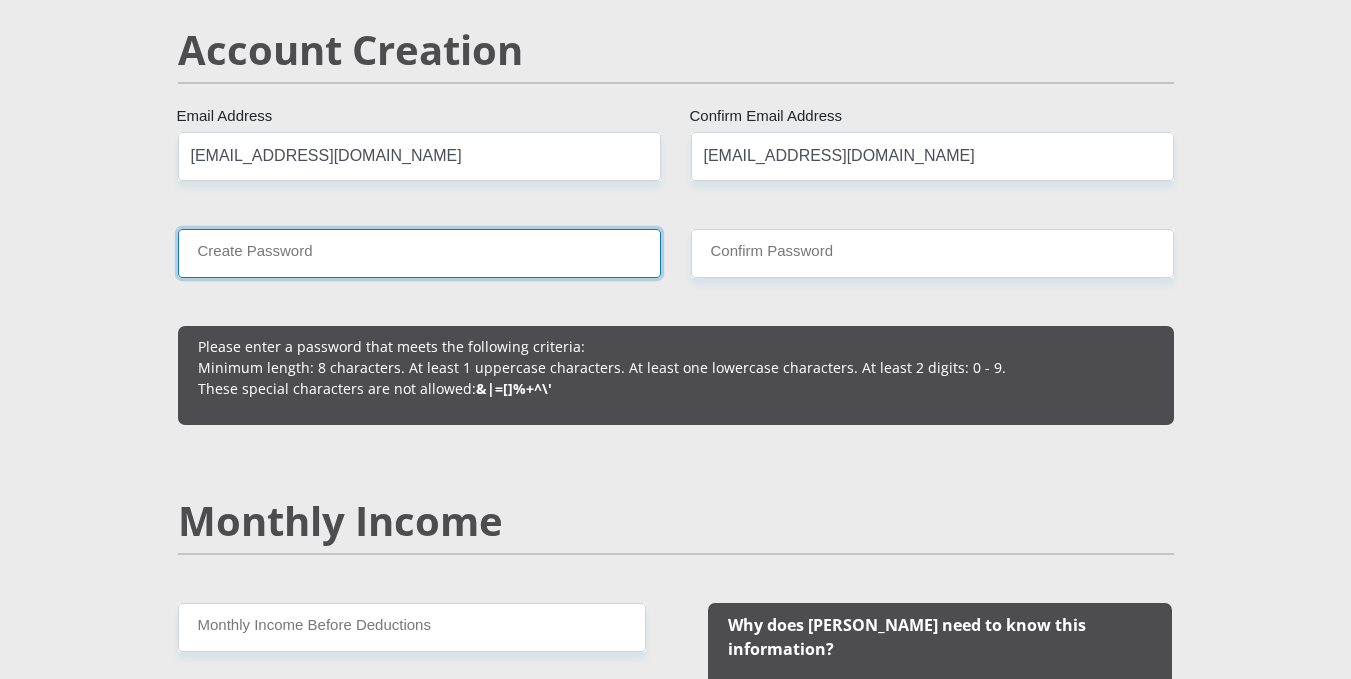click on "Create Password" at bounding box center [419, 253] 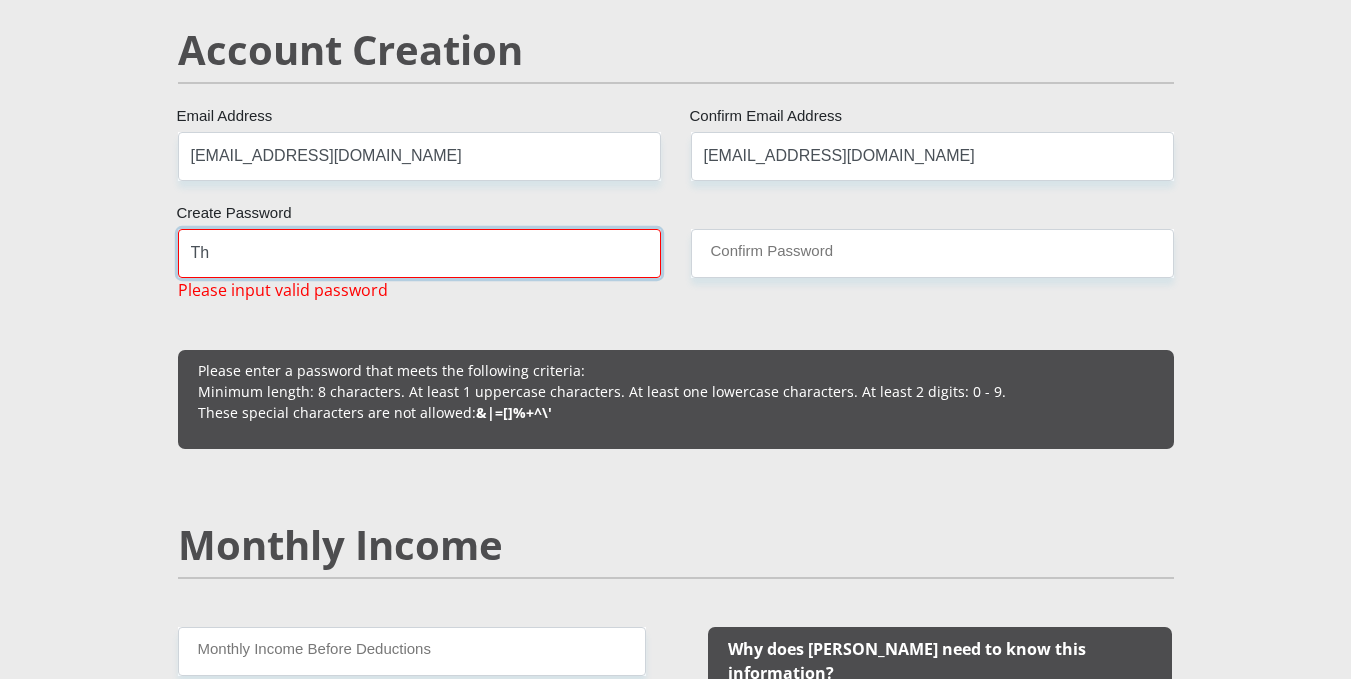 type on "T" 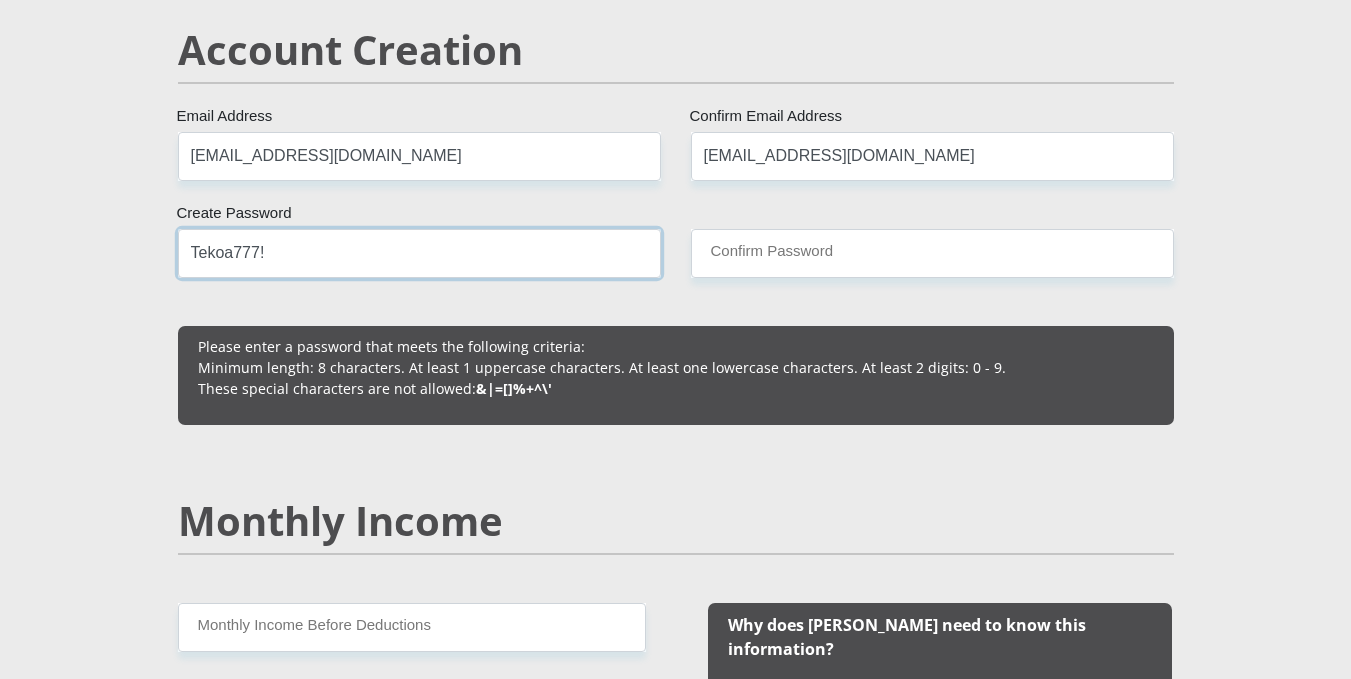 type on "Tekoa777!" 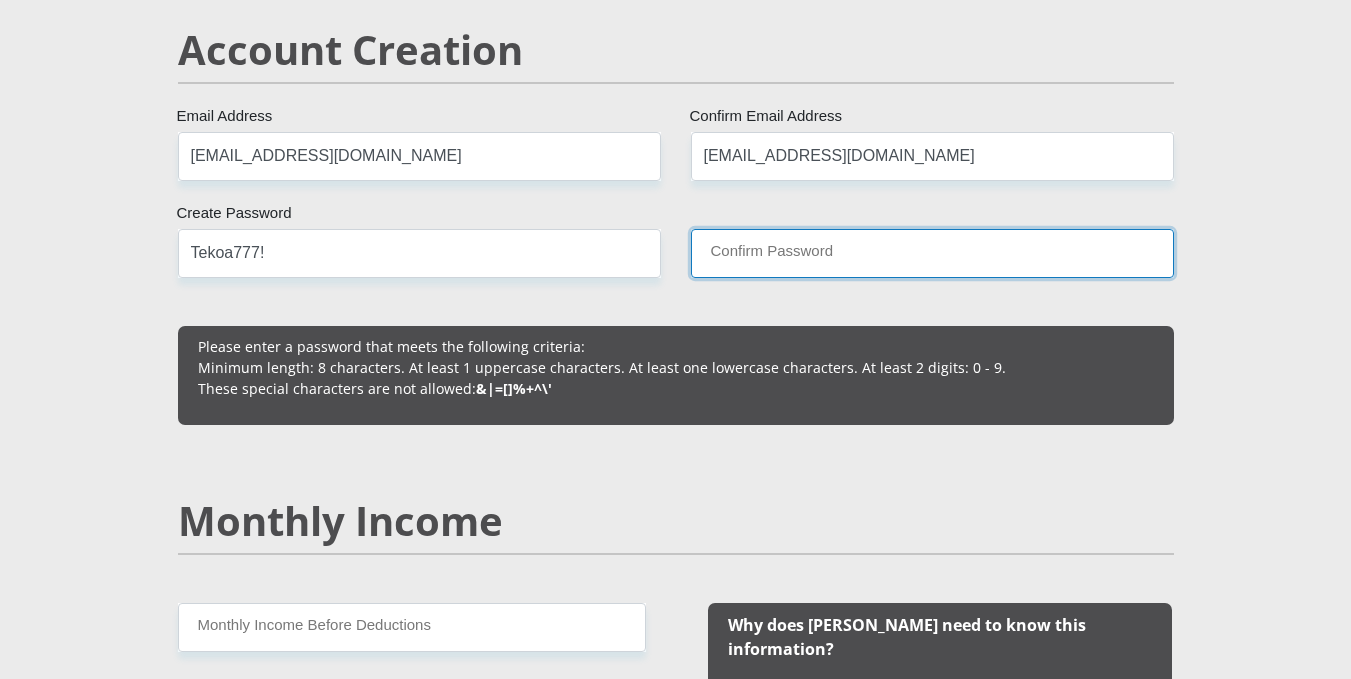 click on "Confirm Password" at bounding box center [932, 253] 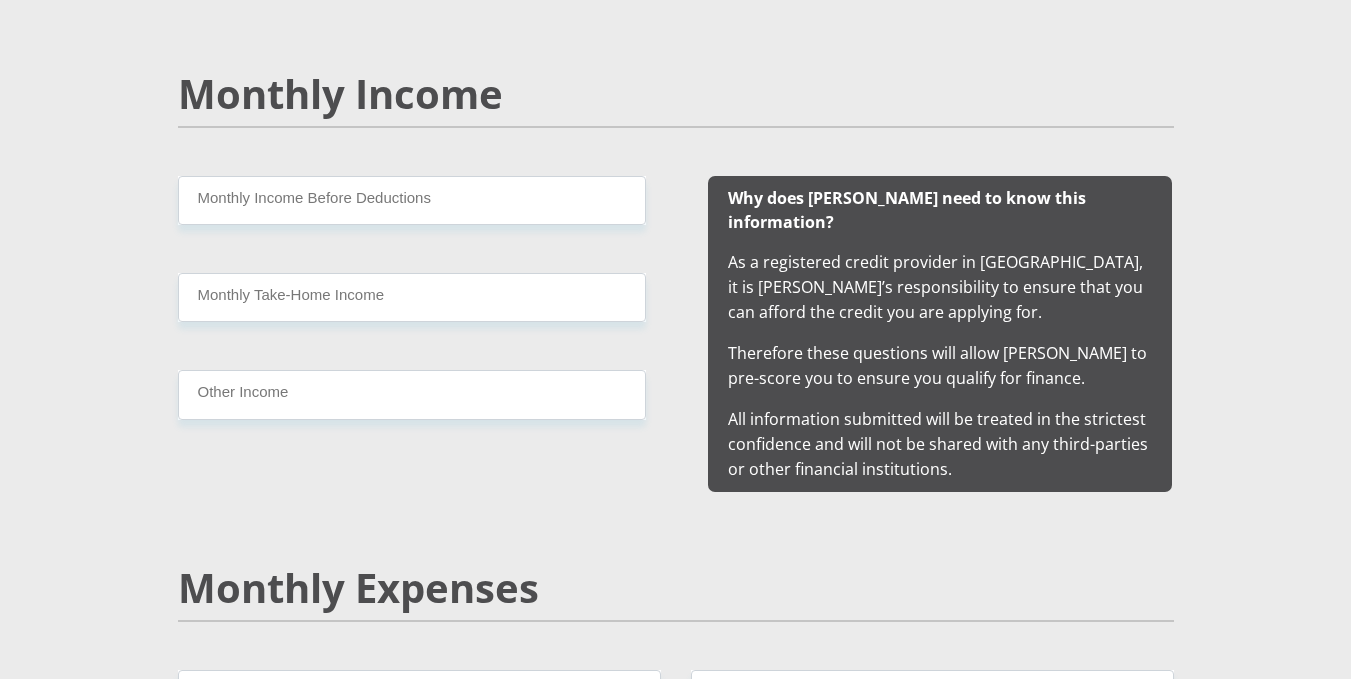 scroll, scrollTop: 1893, scrollLeft: 0, axis: vertical 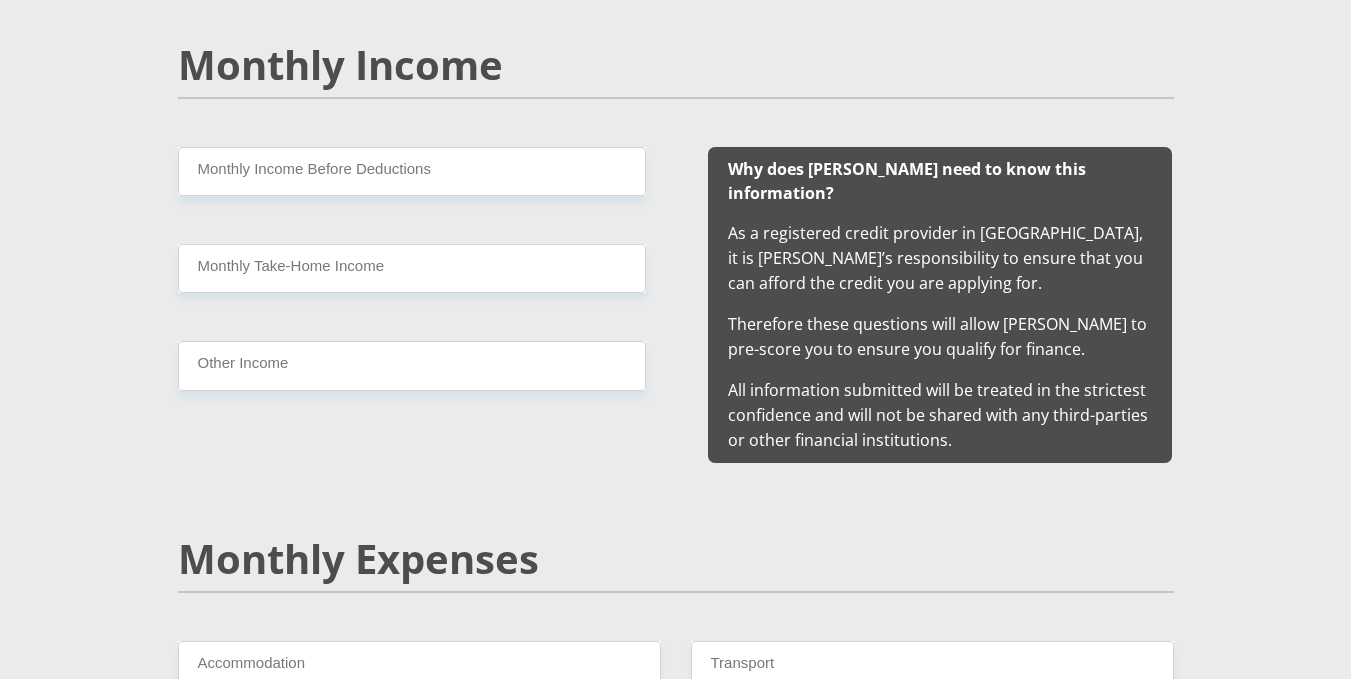 type on "Tekoa777!" 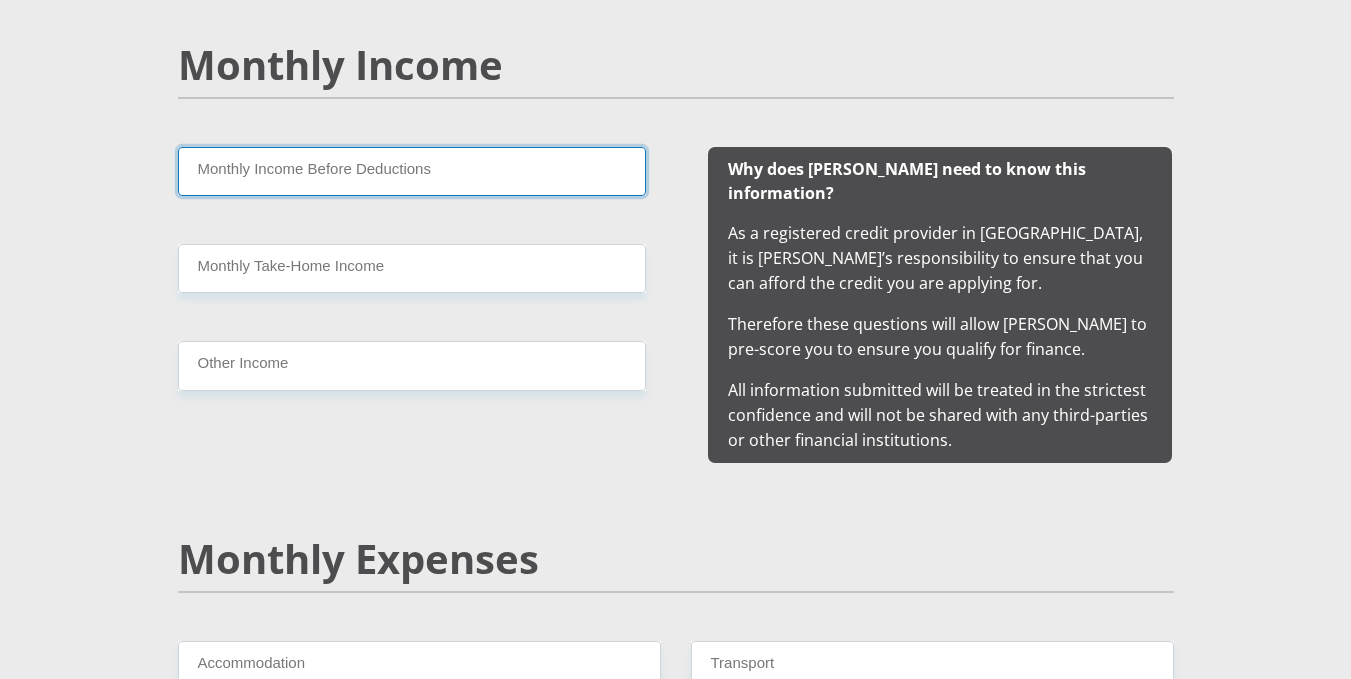 click on "Monthly Income Before Deductions" at bounding box center (412, 171) 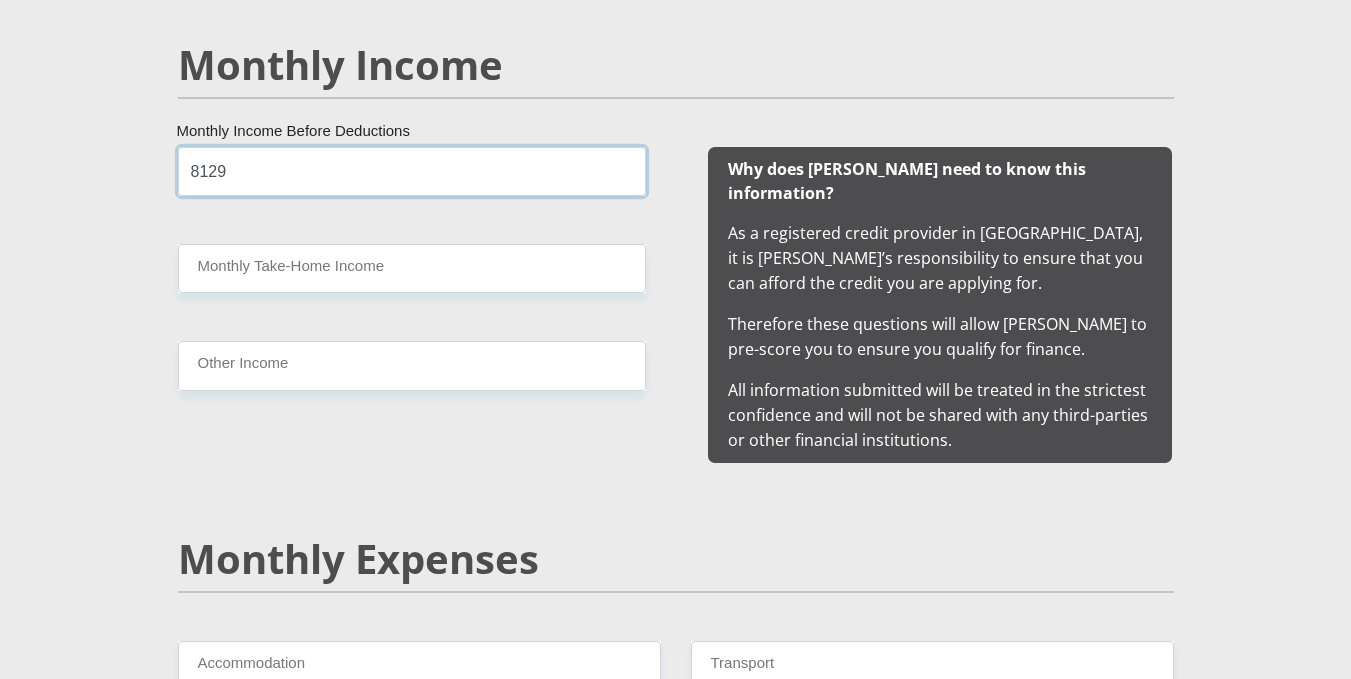 type on "8129" 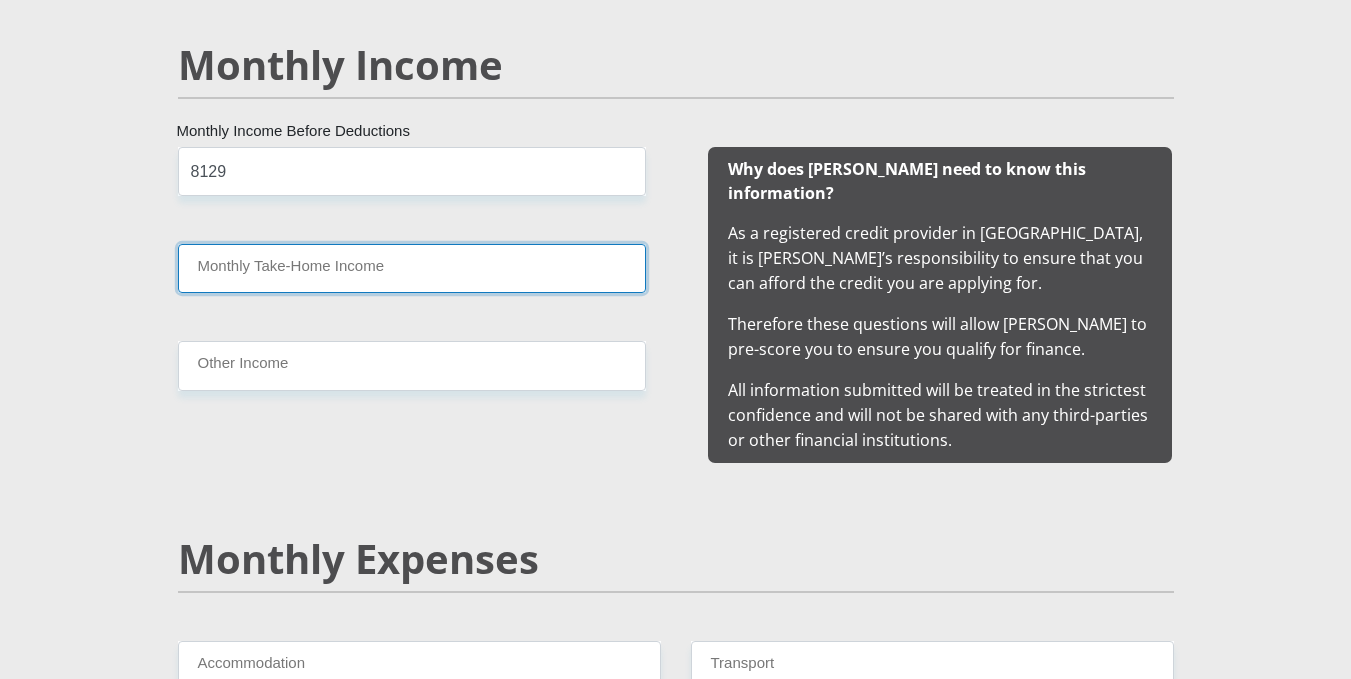 click on "Monthly Take-Home Income" at bounding box center (412, 268) 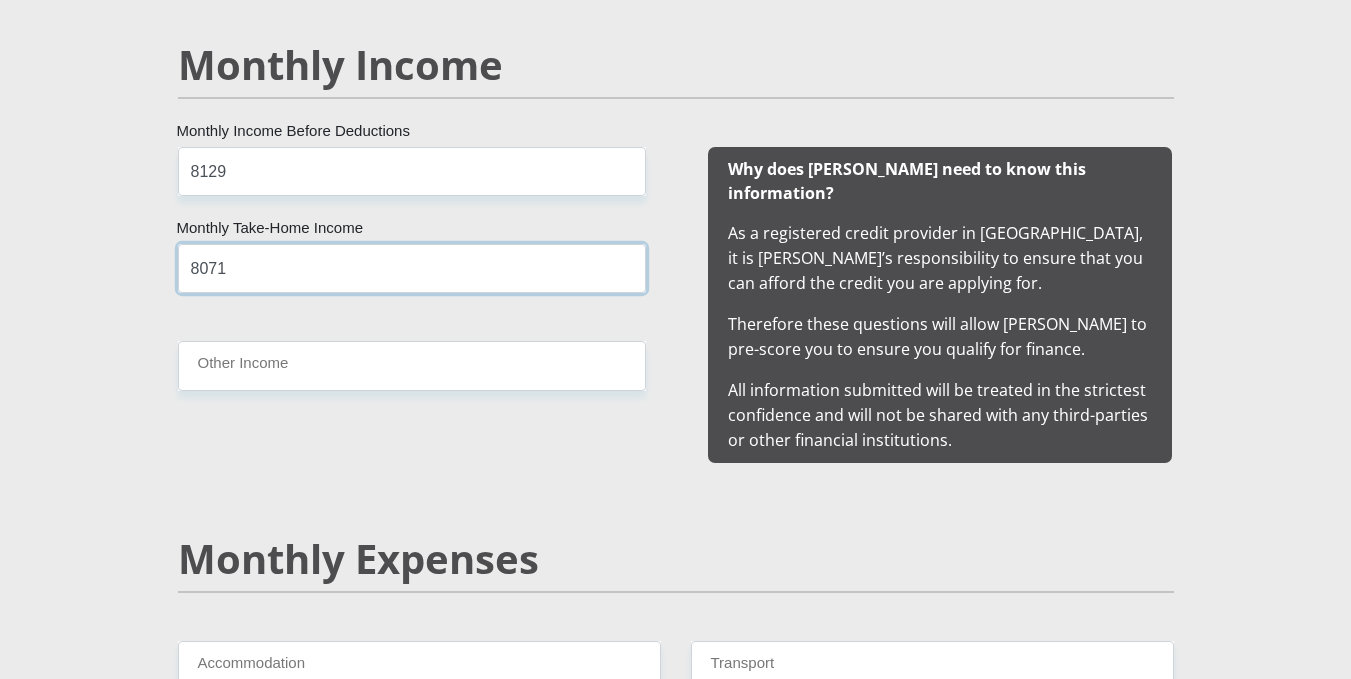 type on "8071" 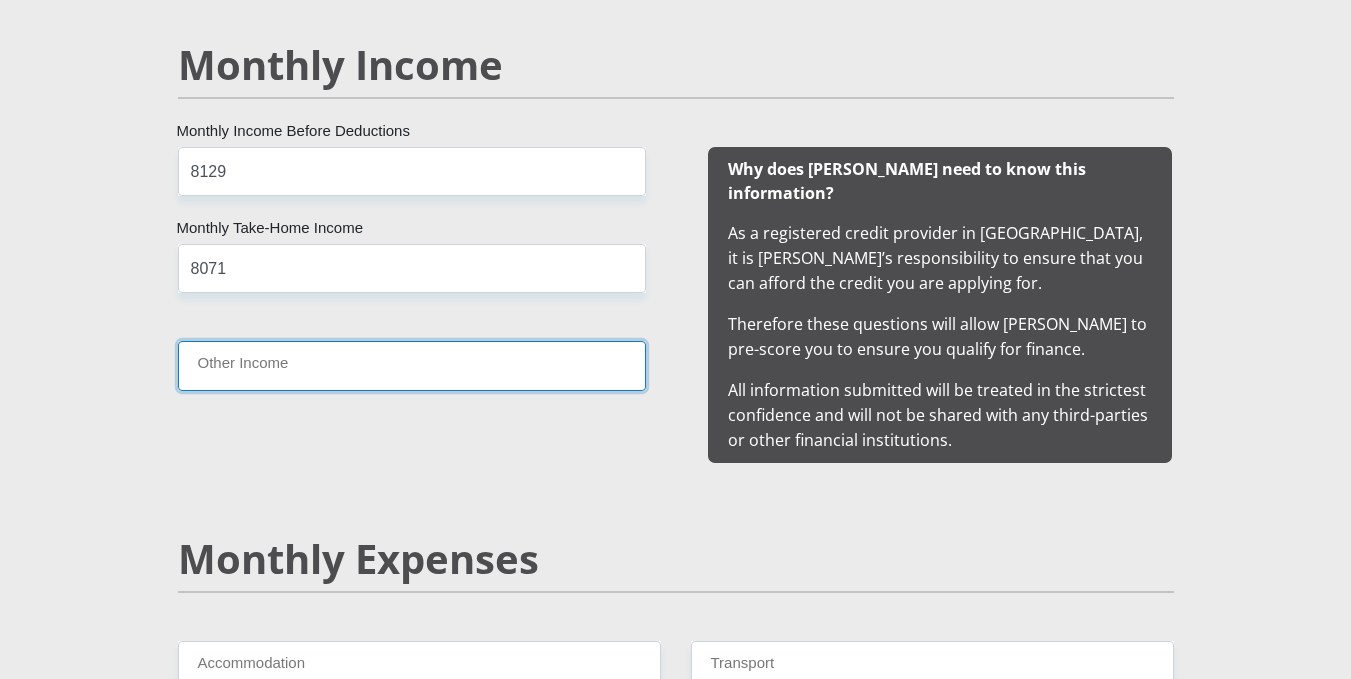 click on "Other Income" at bounding box center (412, 365) 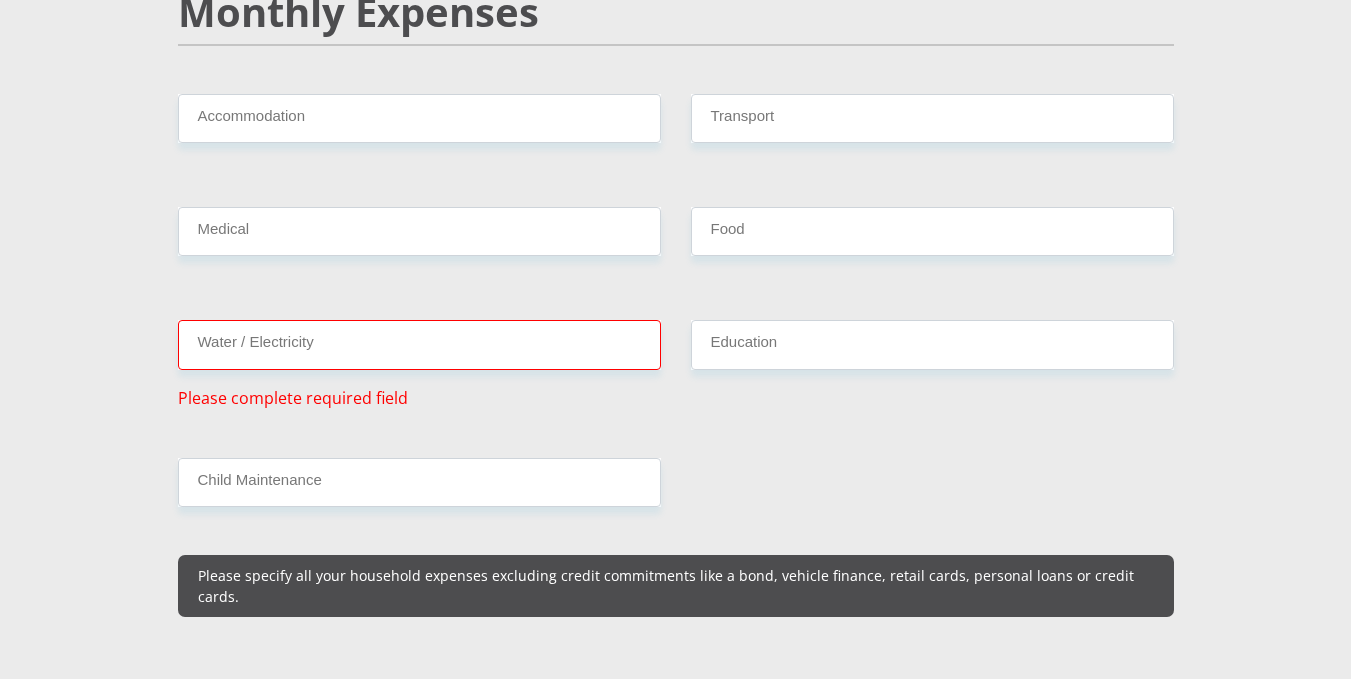 scroll, scrollTop: 2450, scrollLeft: 0, axis: vertical 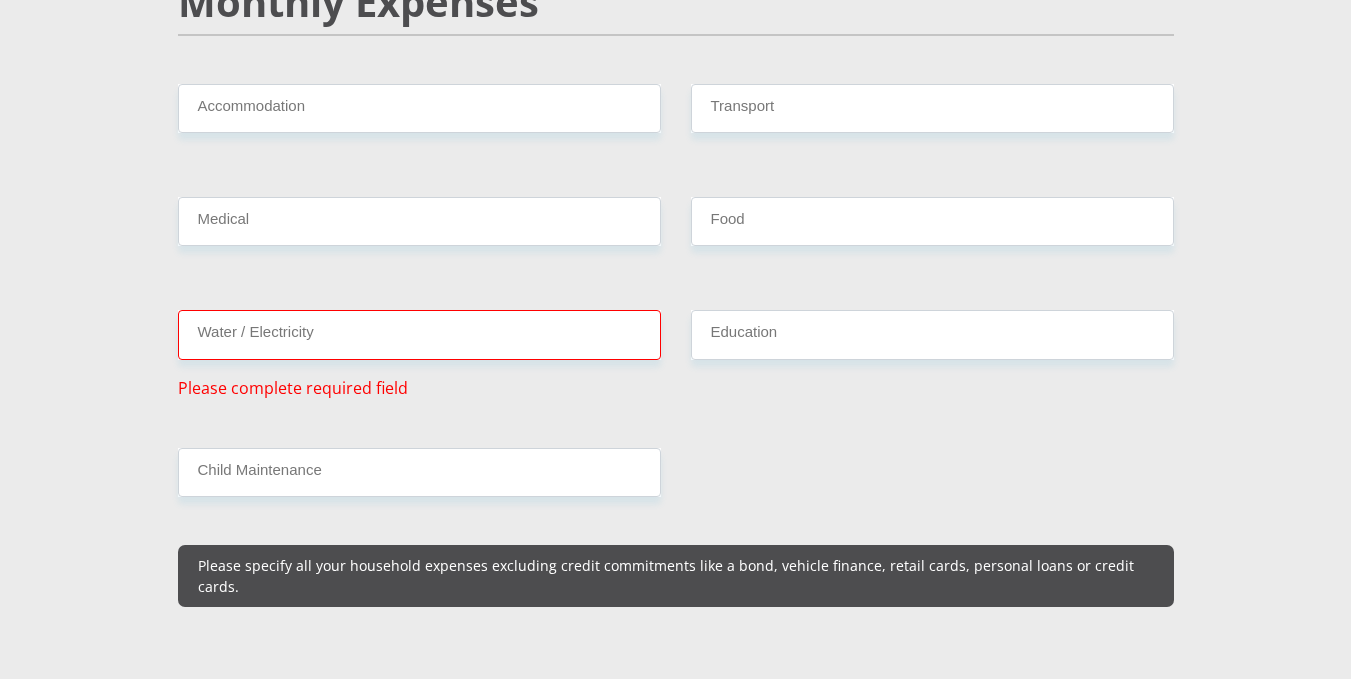 type on "0" 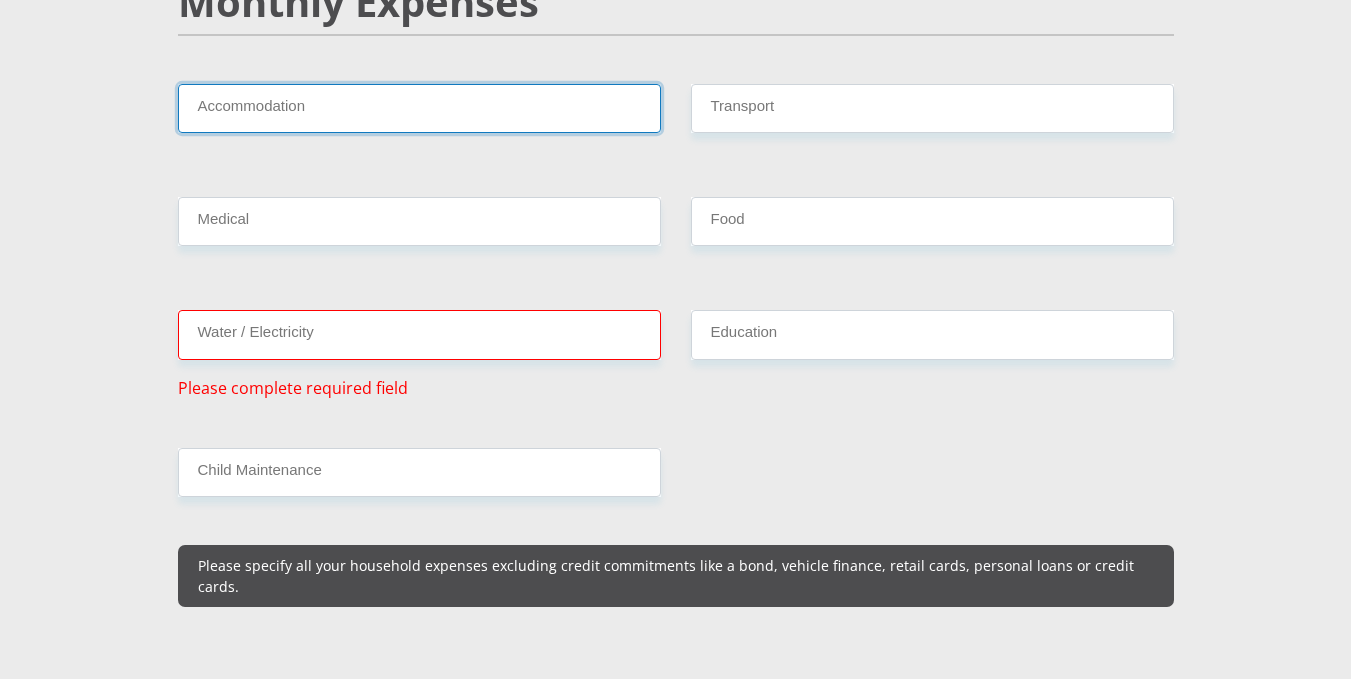 click on "Accommodation" at bounding box center [419, 108] 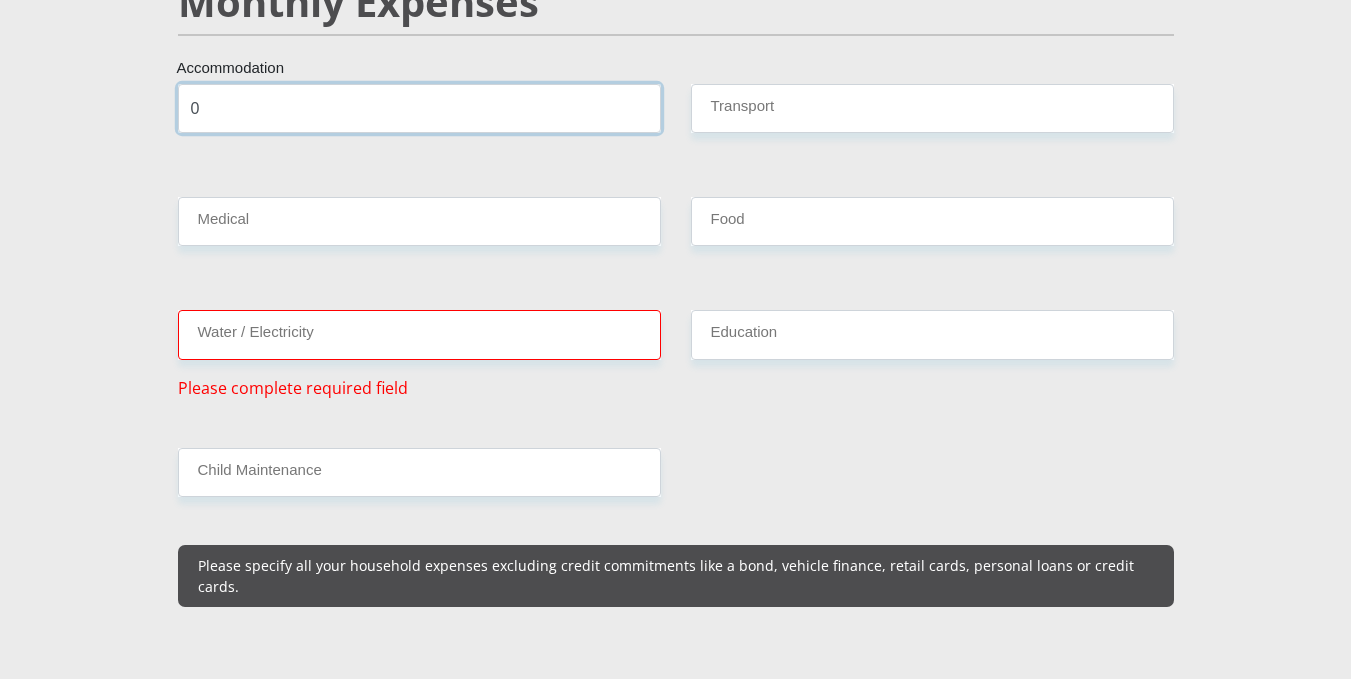 type on "0" 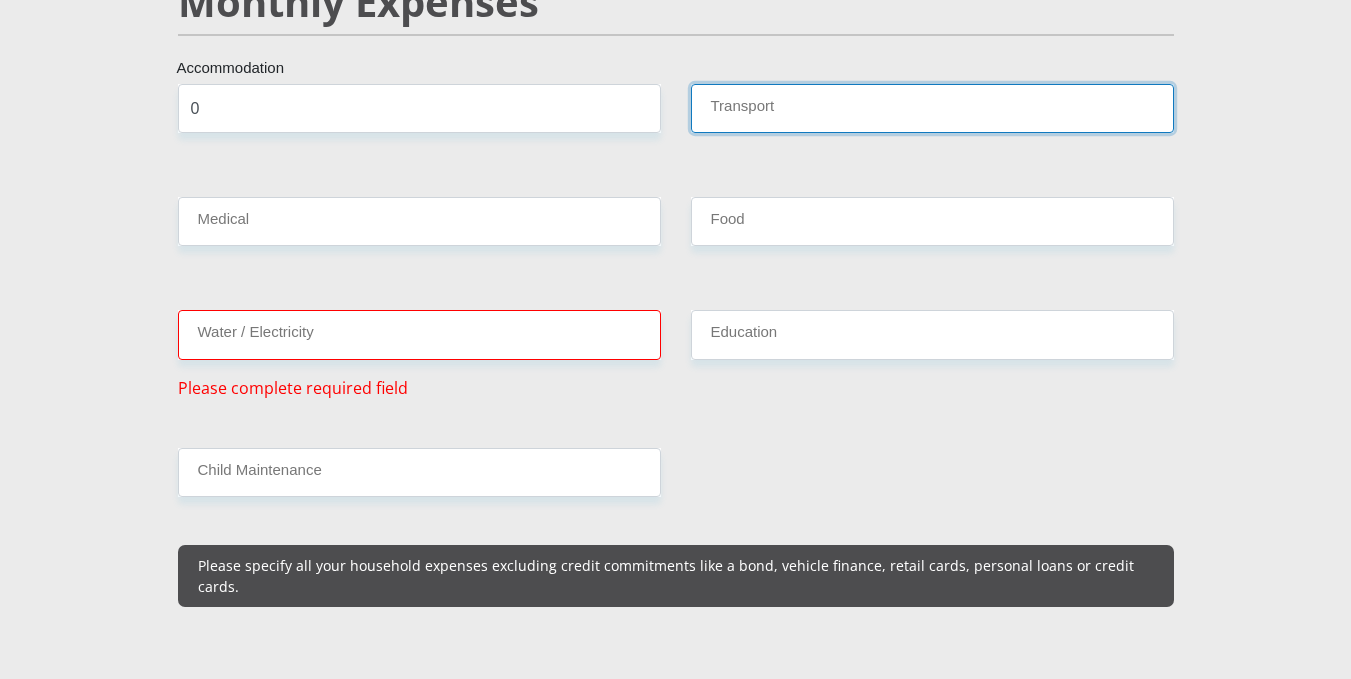 click on "Transport" at bounding box center (932, 108) 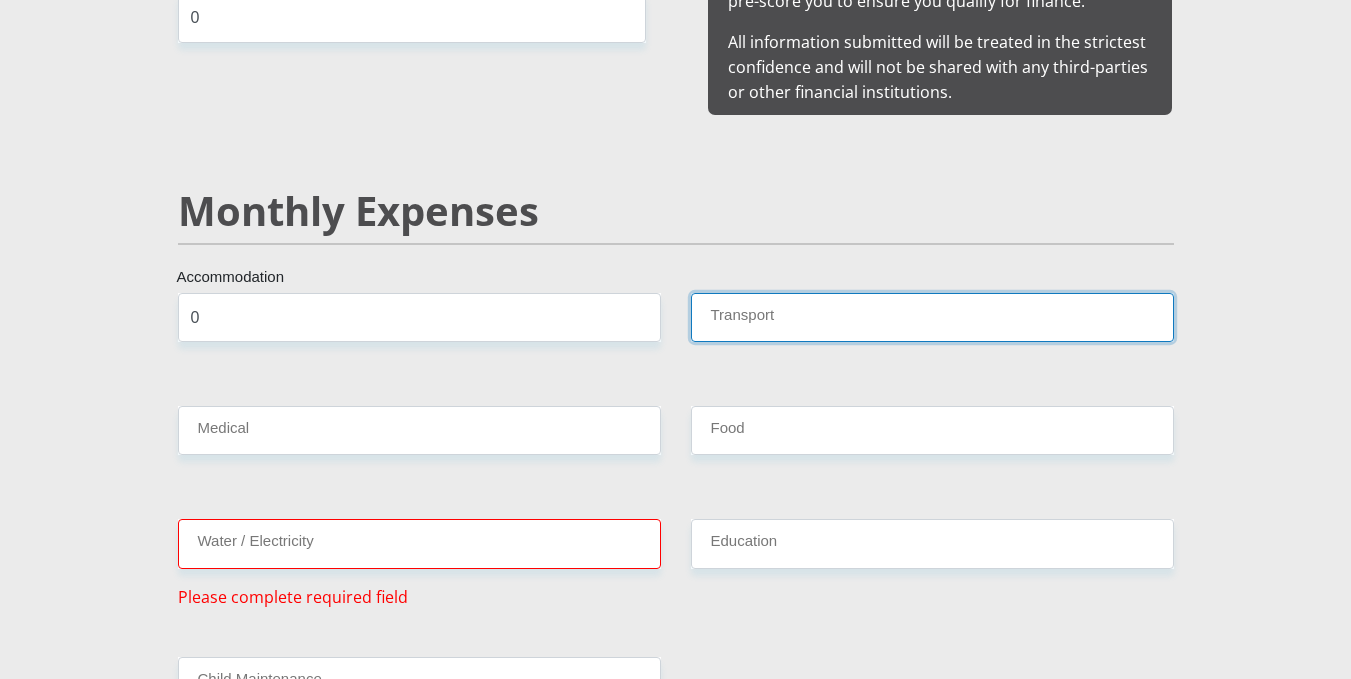 scroll, scrollTop: 2231, scrollLeft: 0, axis: vertical 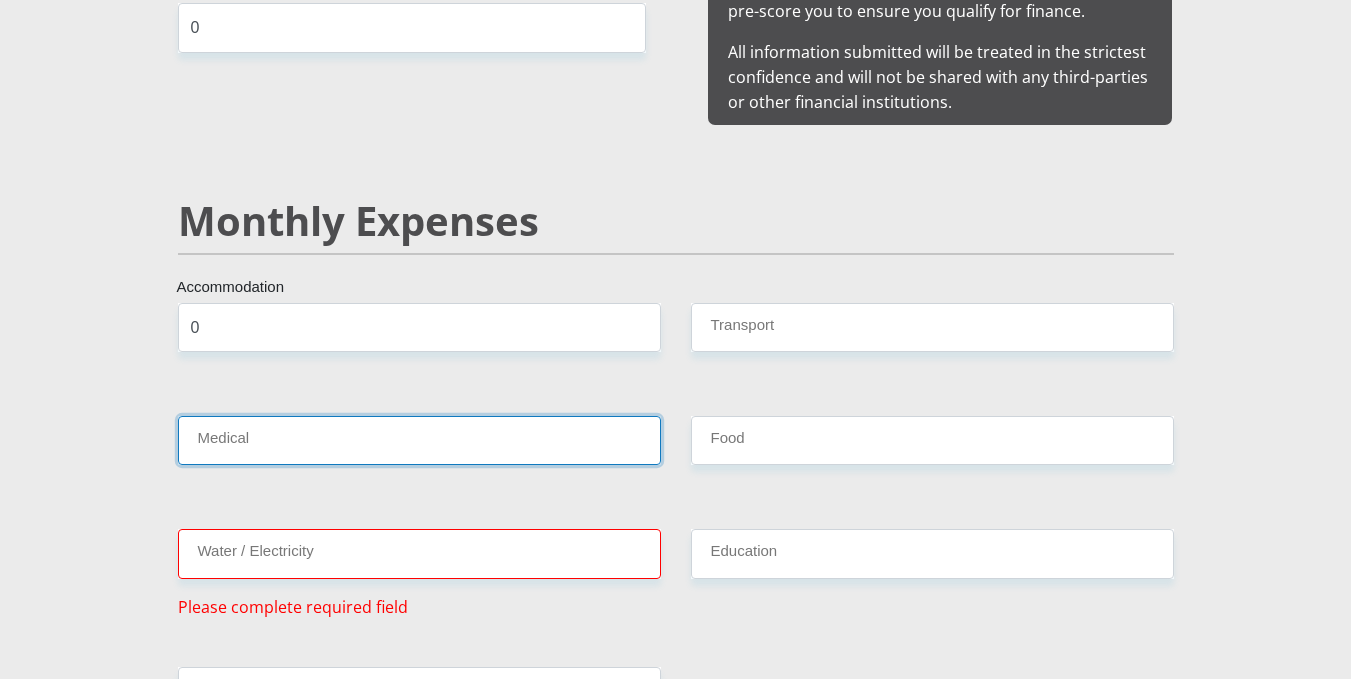 click on "Medical" at bounding box center (419, 440) 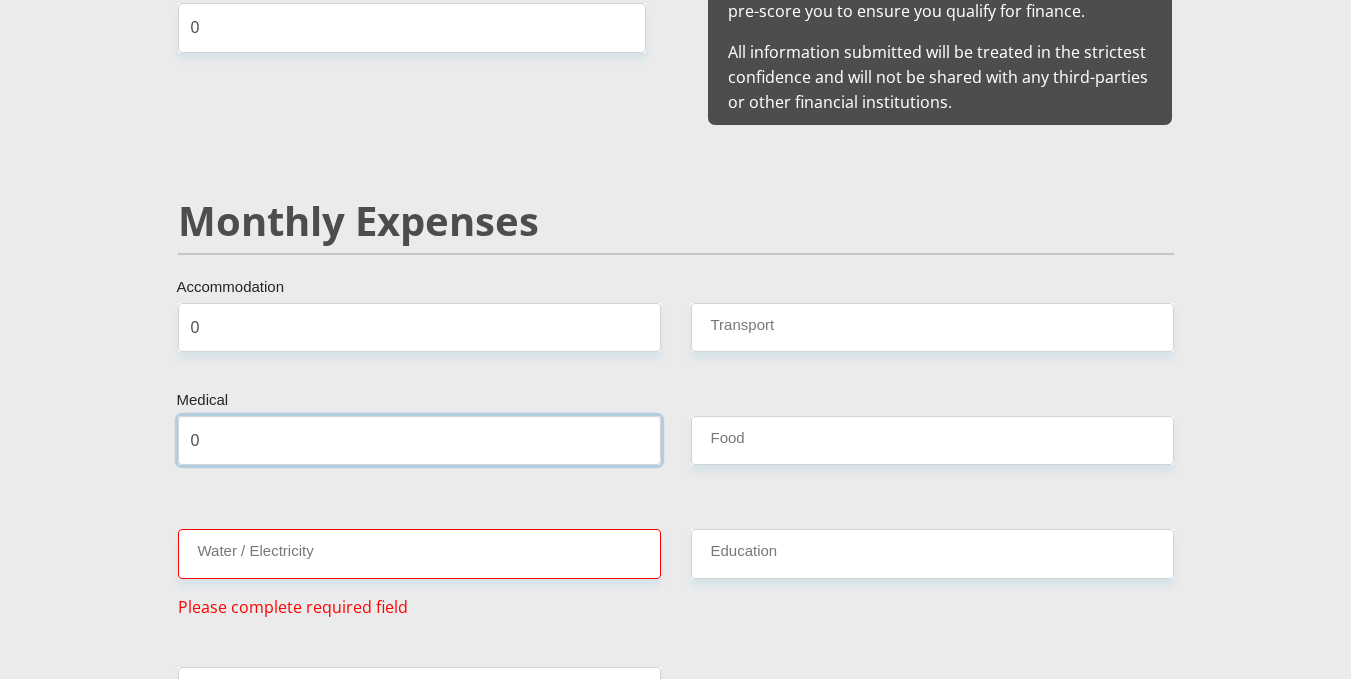 type on "0" 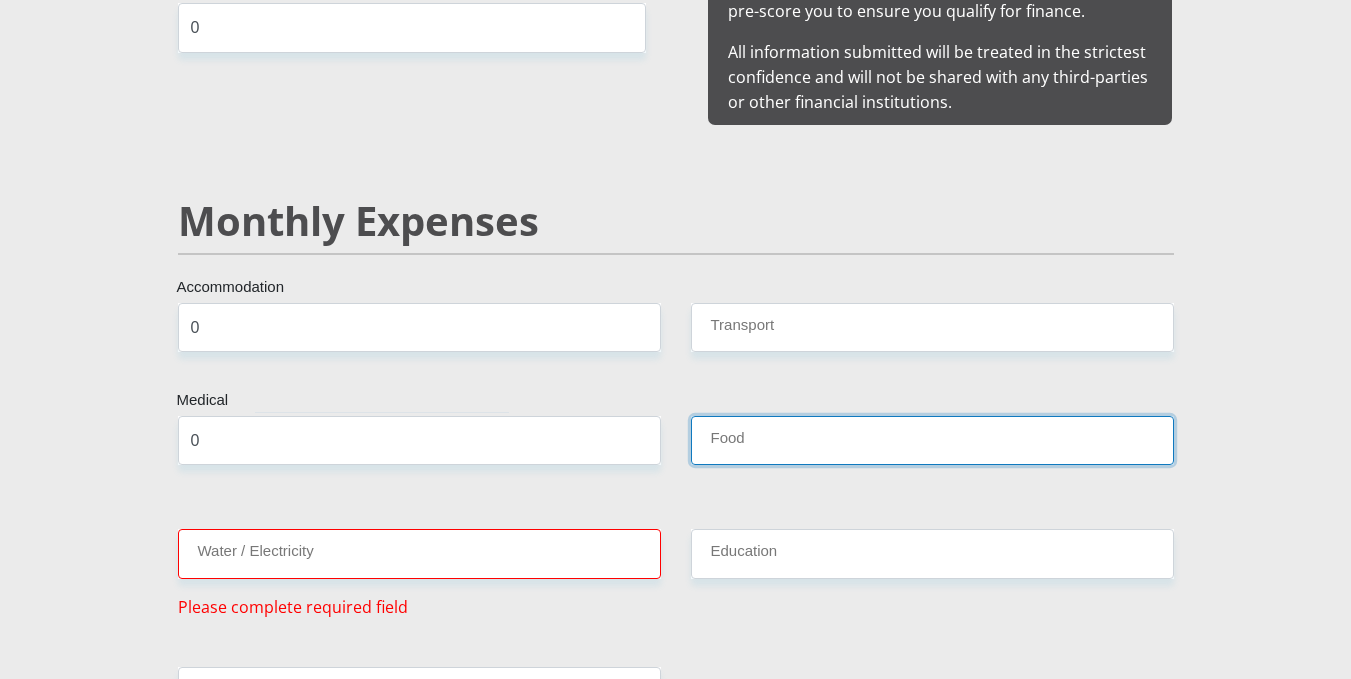 click on "Food" at bounding box center [932, 440] 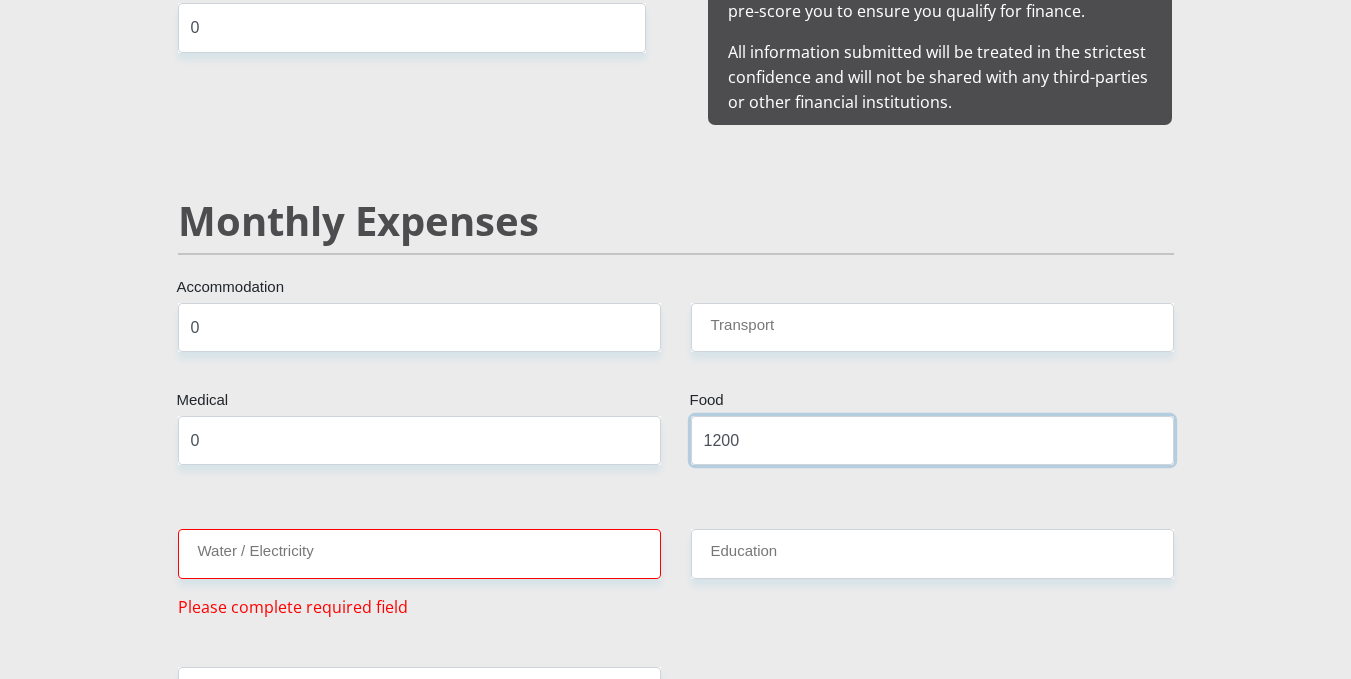 type on "1200" 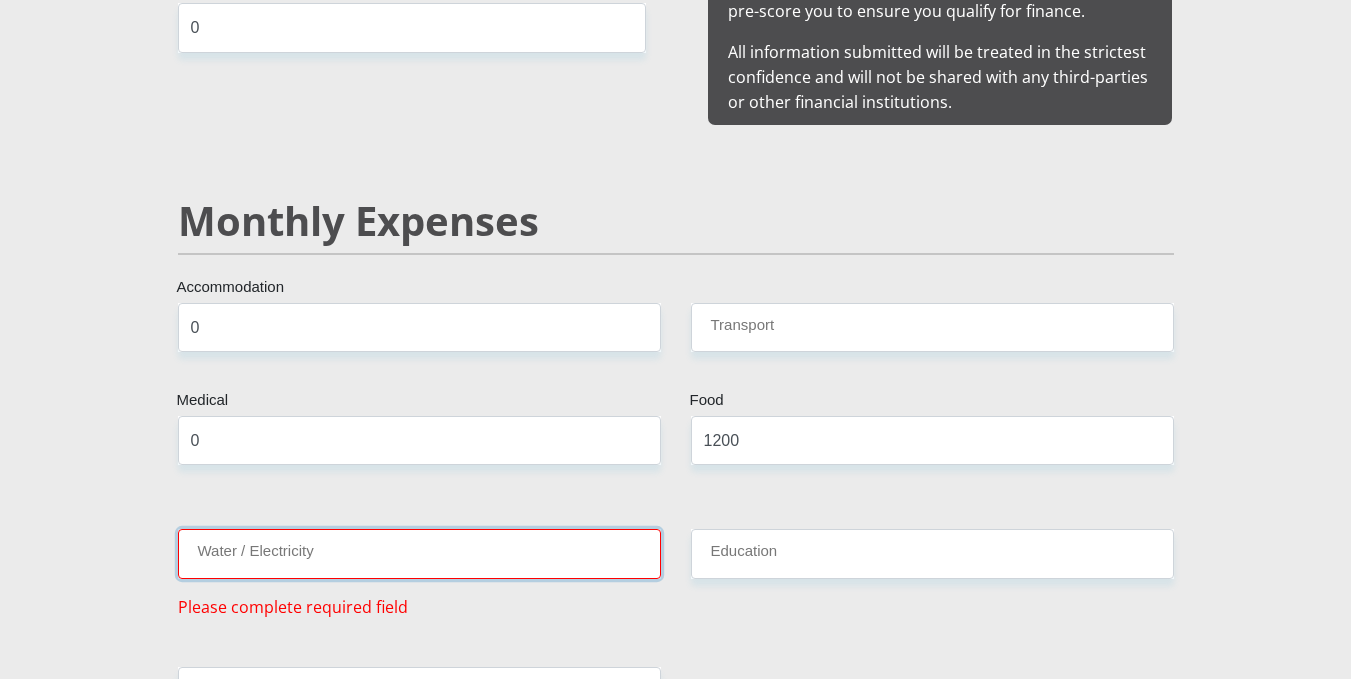 click on "Water / Electricity" at bounding box center (419, 553) 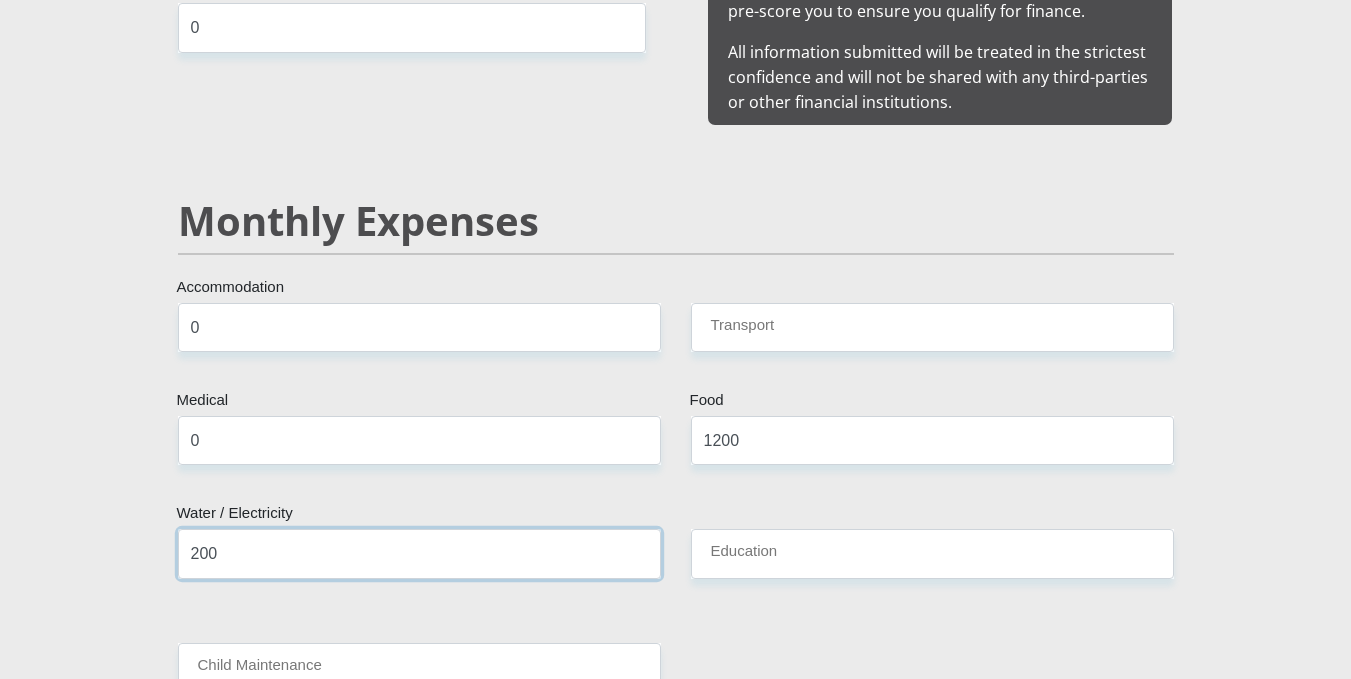 type on "200" 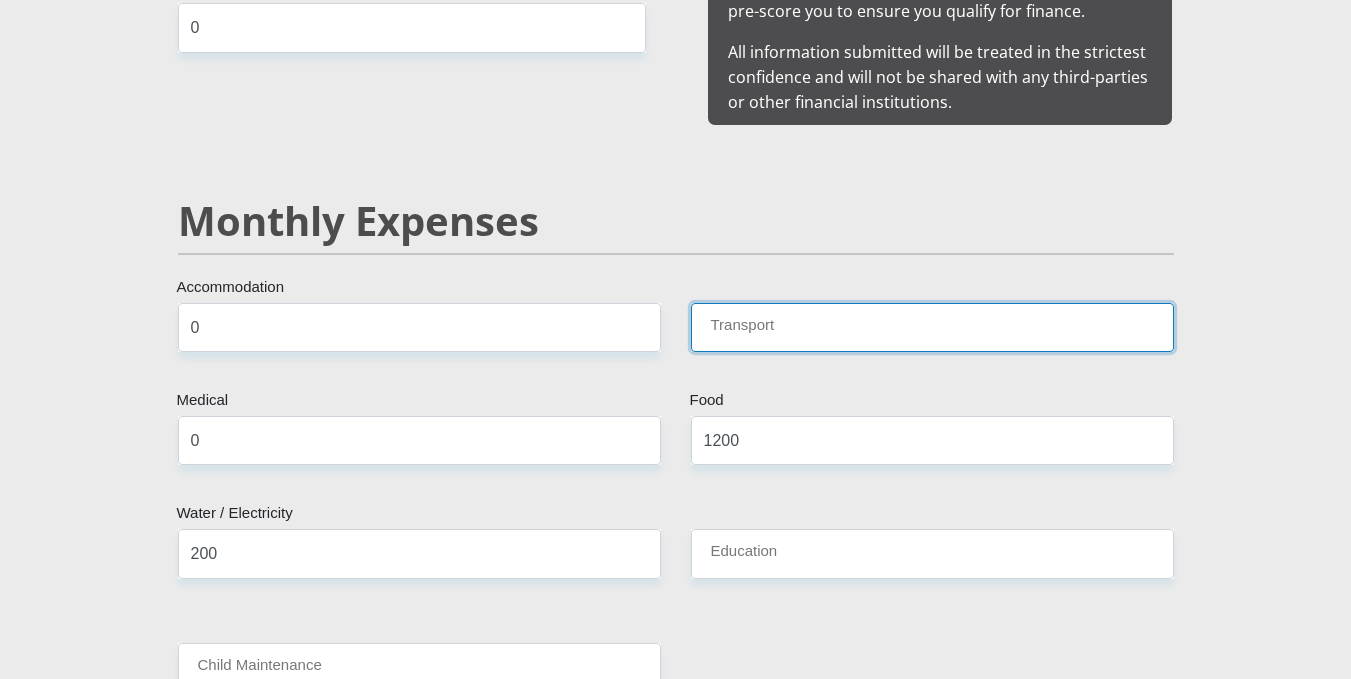 click on "Transport" at bounding box center [932, 327] 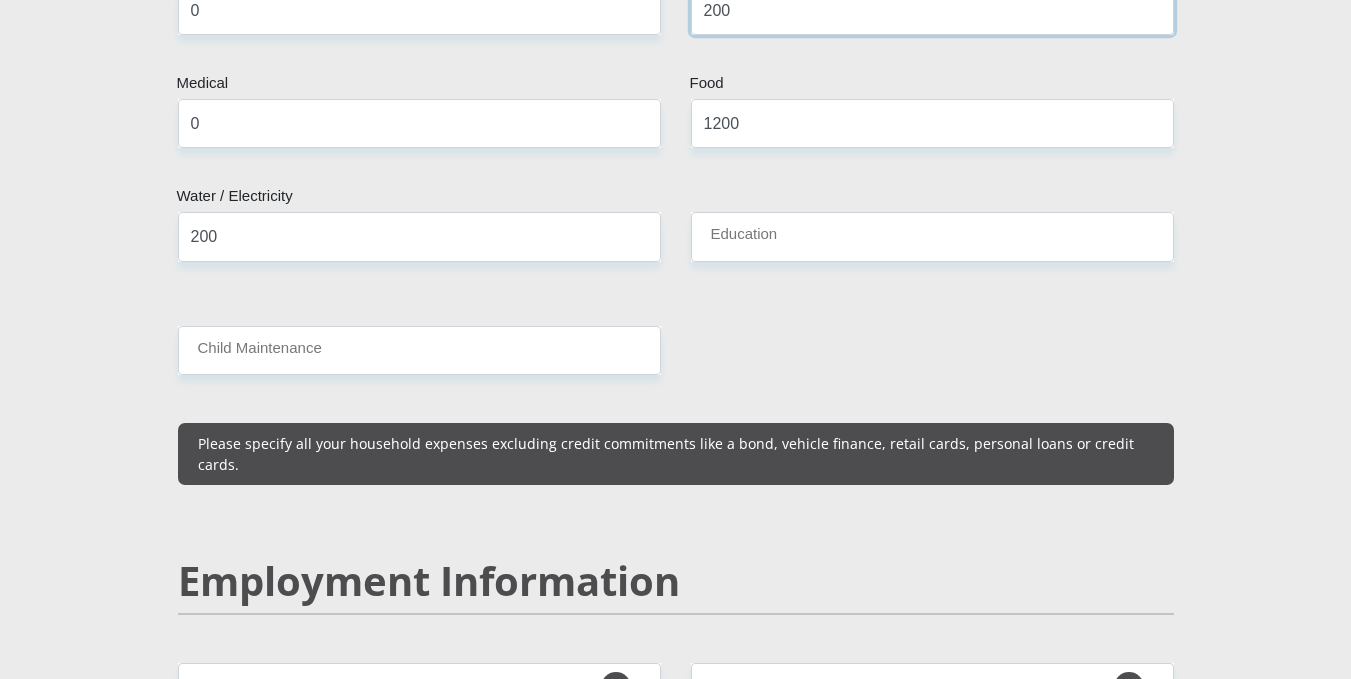 scroll, scrollTop: 2528, scrollLeft: 0, axis: vertical 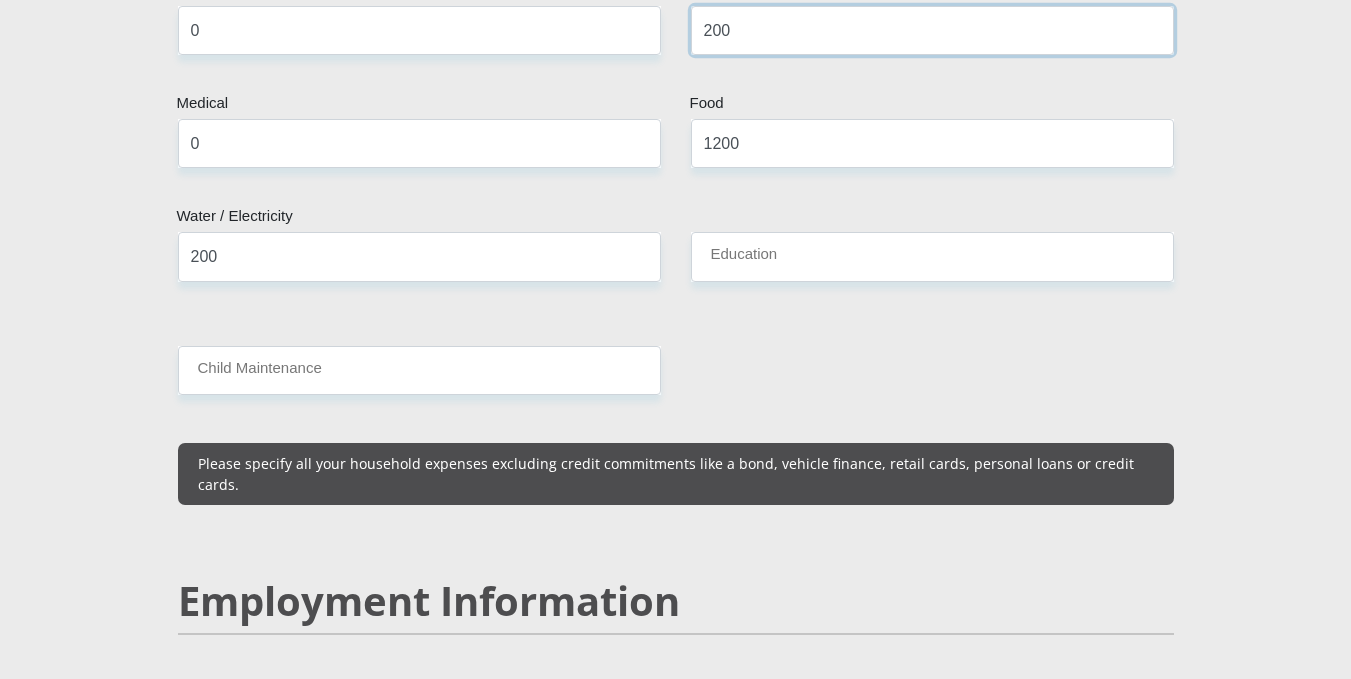 type on "200" 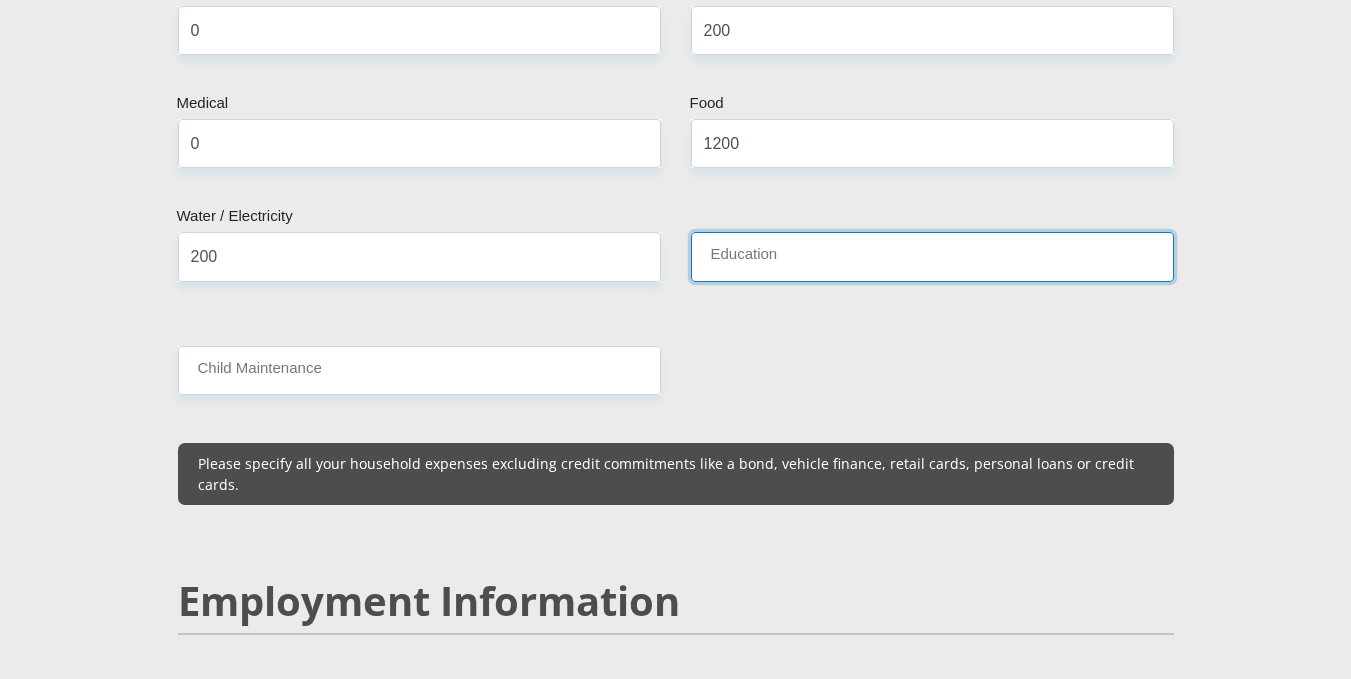click on "Education" at bounding box center [932, 256] 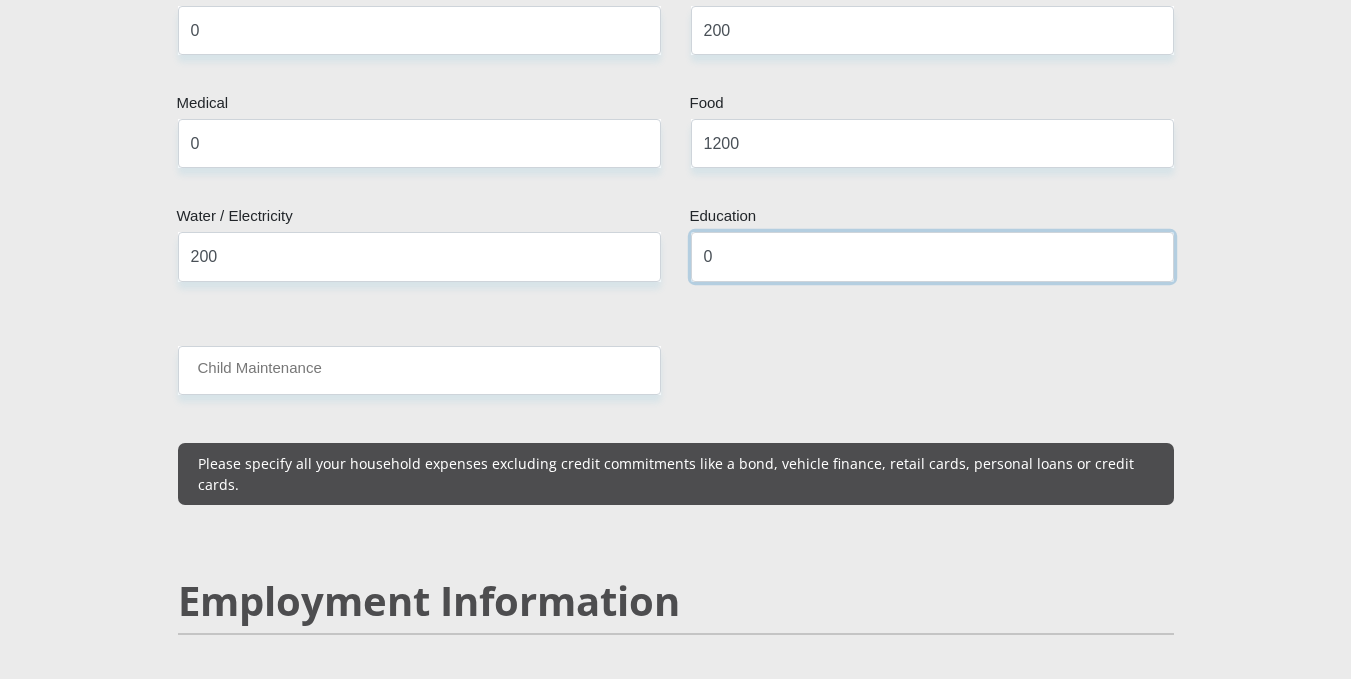 type on "0" 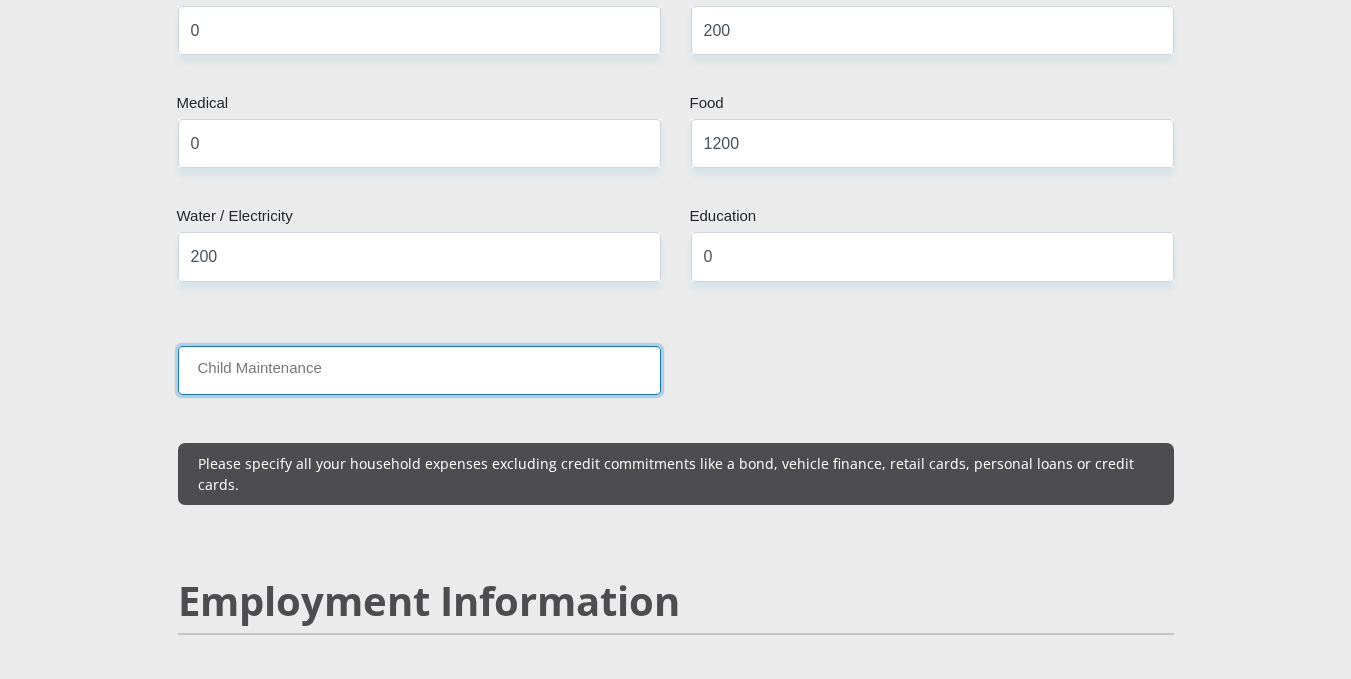 click on "Child Maintenance" at bounding box center (419, 370) 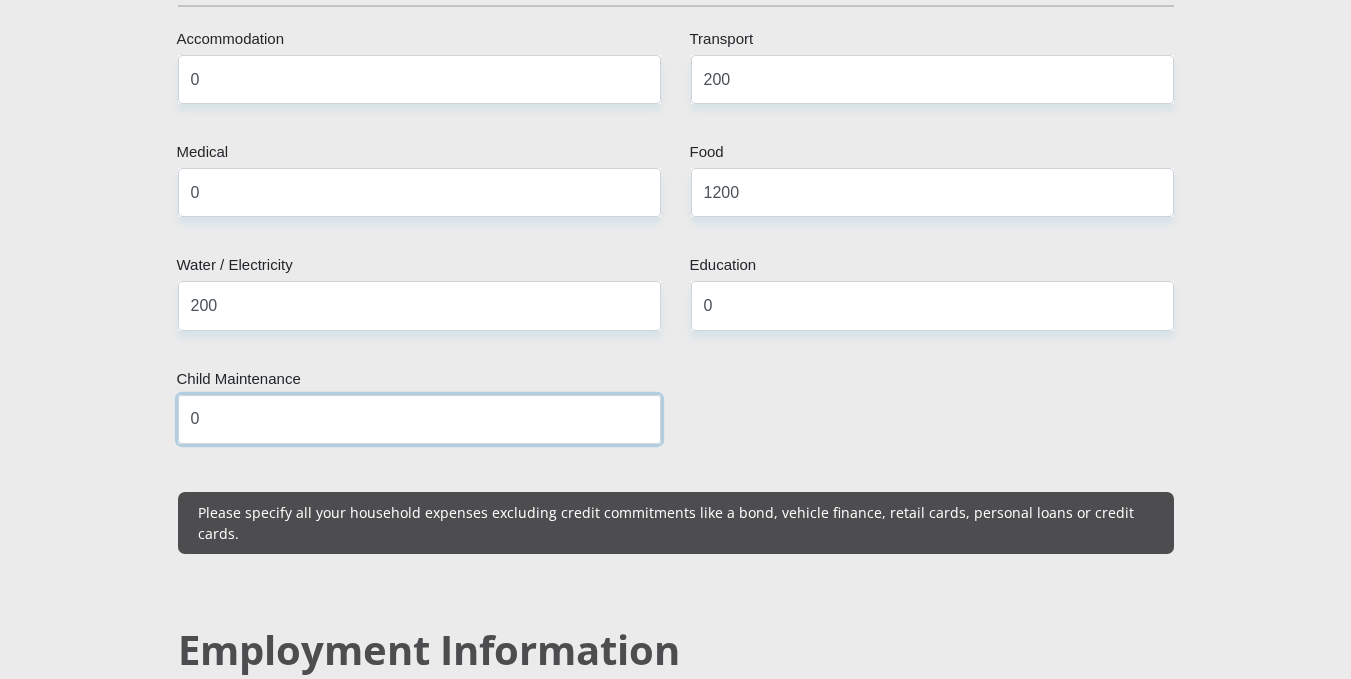 scroll, scrollTop: 2489, scrollLeft: 0, axis: vertical 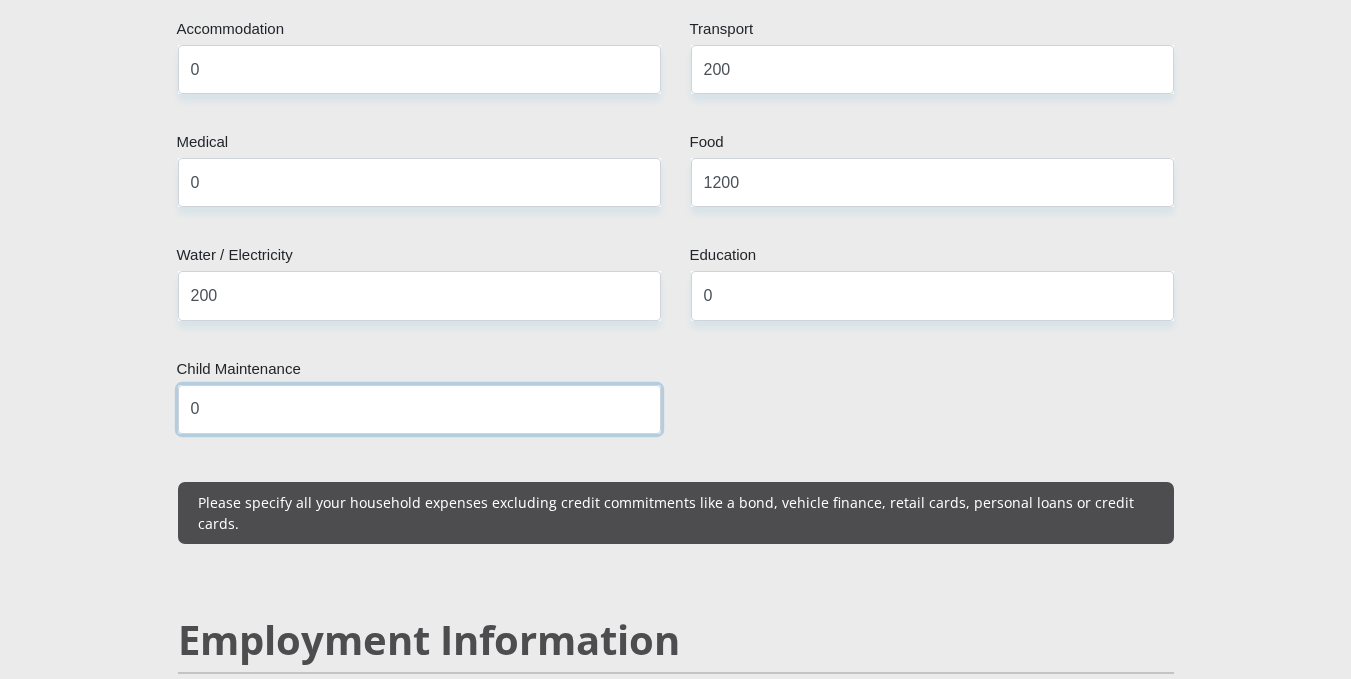 type on "0" 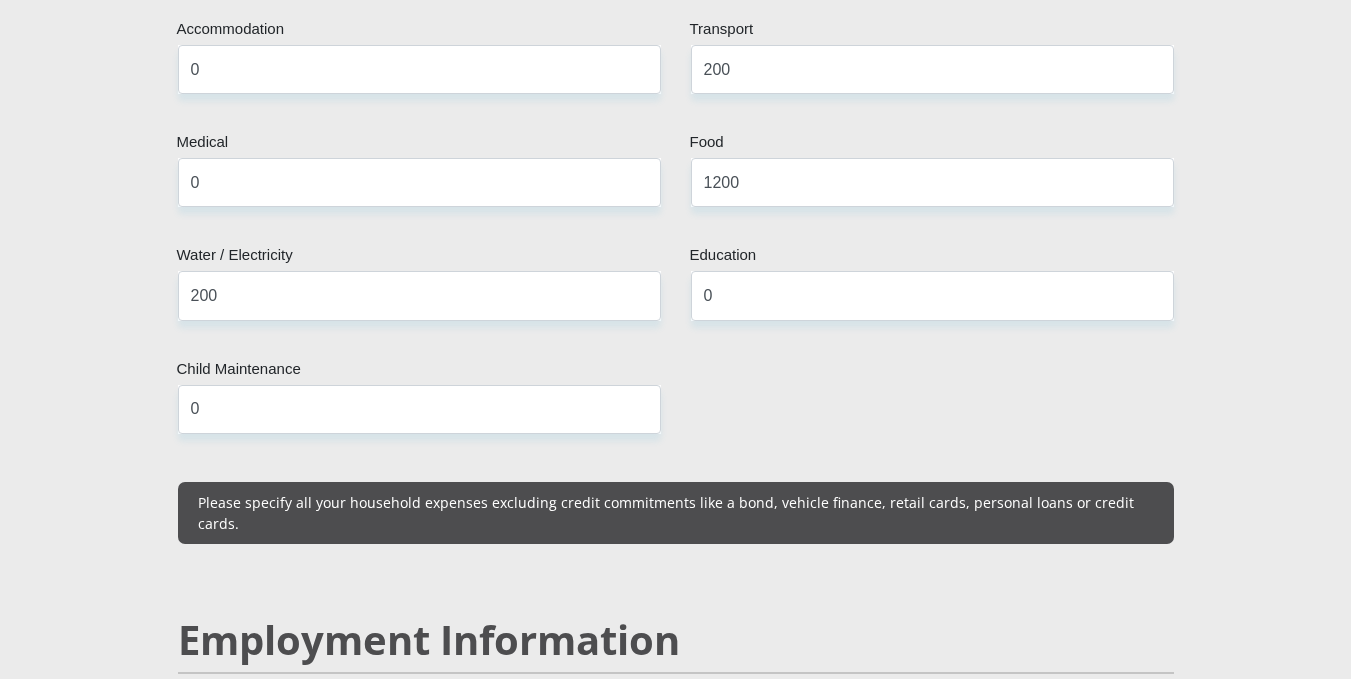 click on "Please specify all your household expenses excluding credit commitments like a bond,
vehicle finance, retail cards, personal loans or credit cards." at bounding box center (676, 513) 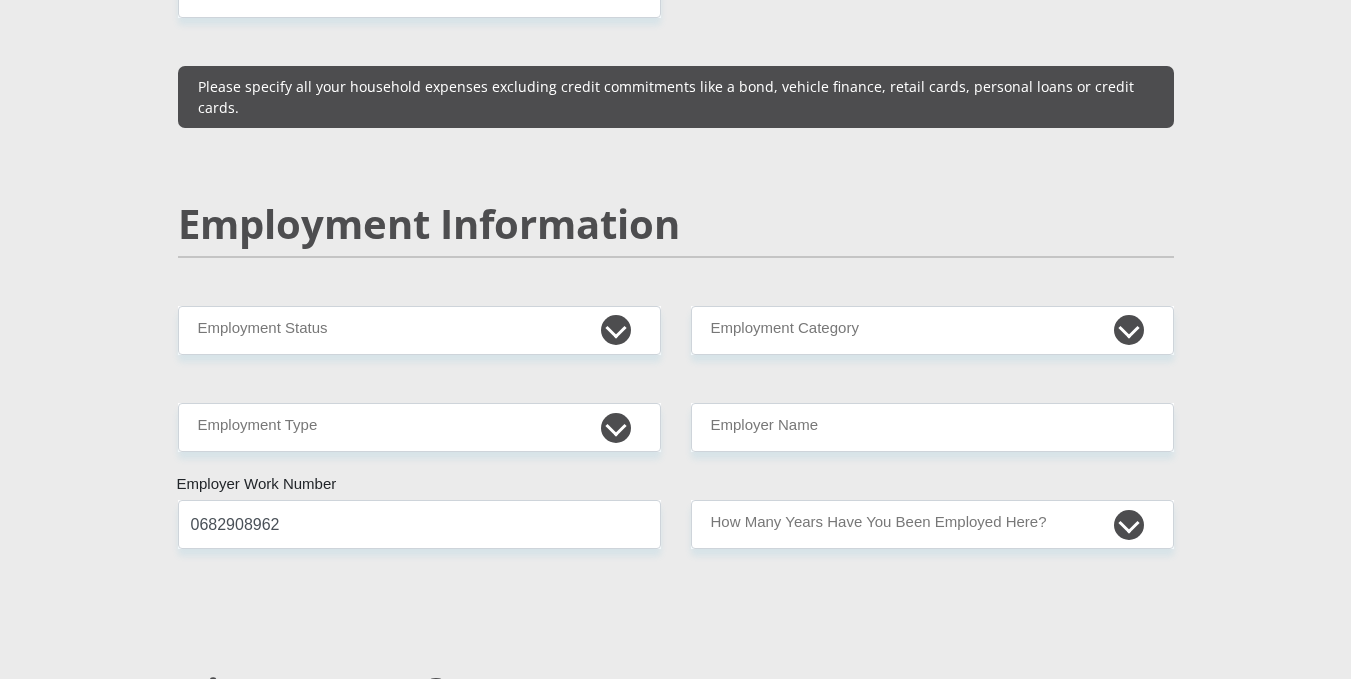 scroll, scrollTop: 3004, scrollLeft: 0, axis: vertical 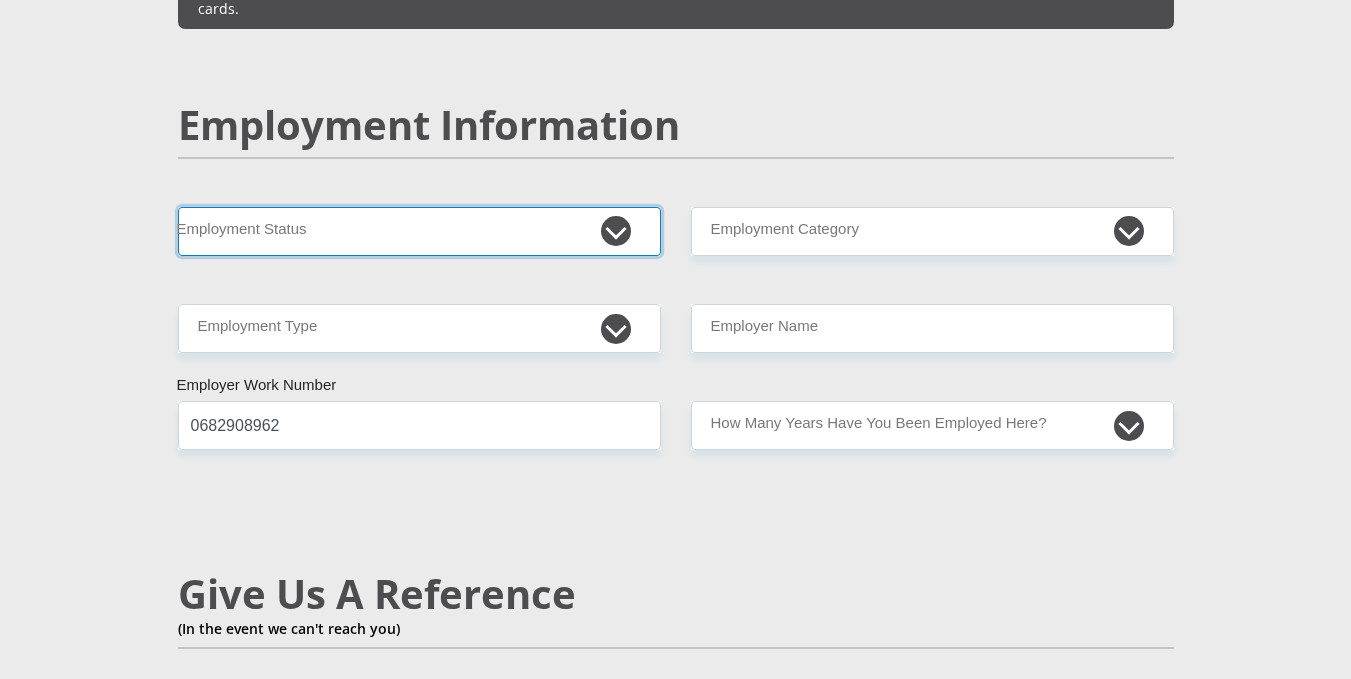 click on "Permanent/Full-time
Part-time/Casual
[DEMOGRAPHIC_DATA] Worker
Self-Employed
Housewife
Retired
Student
Medically Boarded
Disability
Unemployed" at bounding box center [419, 231] 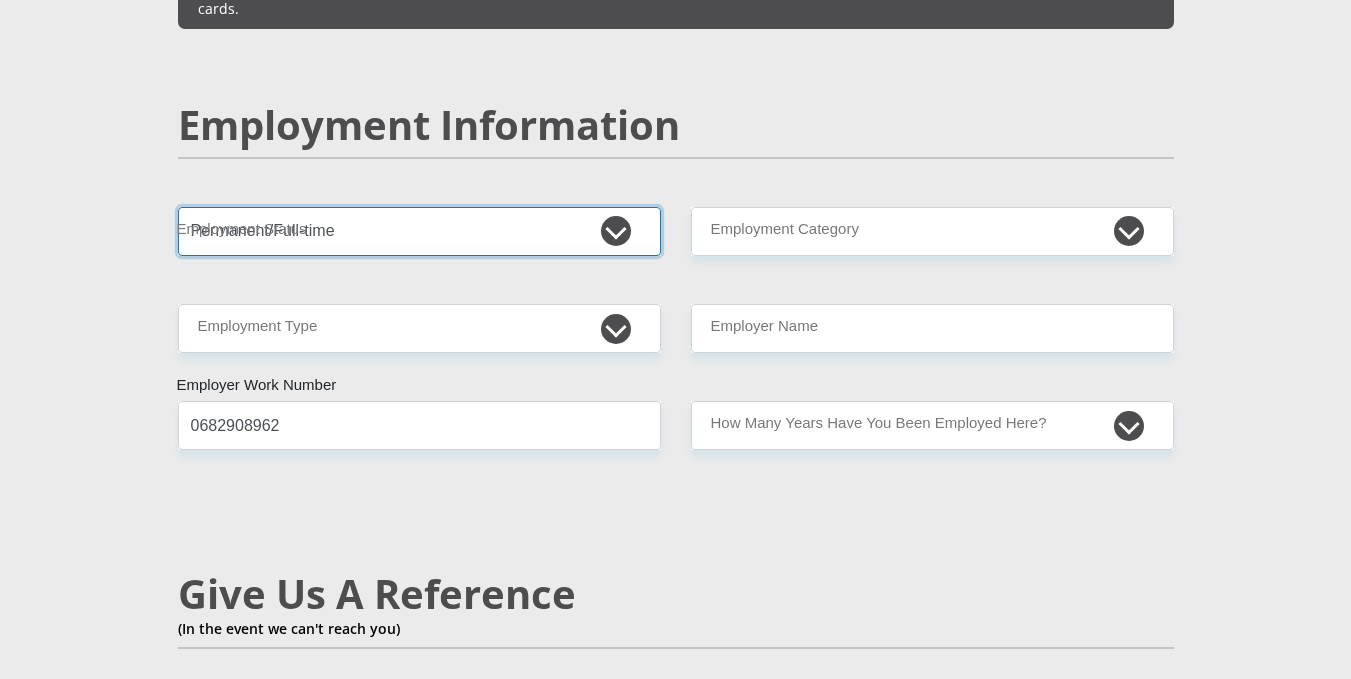 click on "Permanent/Full-time
Part-time/Casual
[DEMOGRAPHIC_DATA] Worker
Self-Employed
Housewife
Retired
Student
Medically Boarded
Disability
Unemployed" at bounding box center (419, 231) 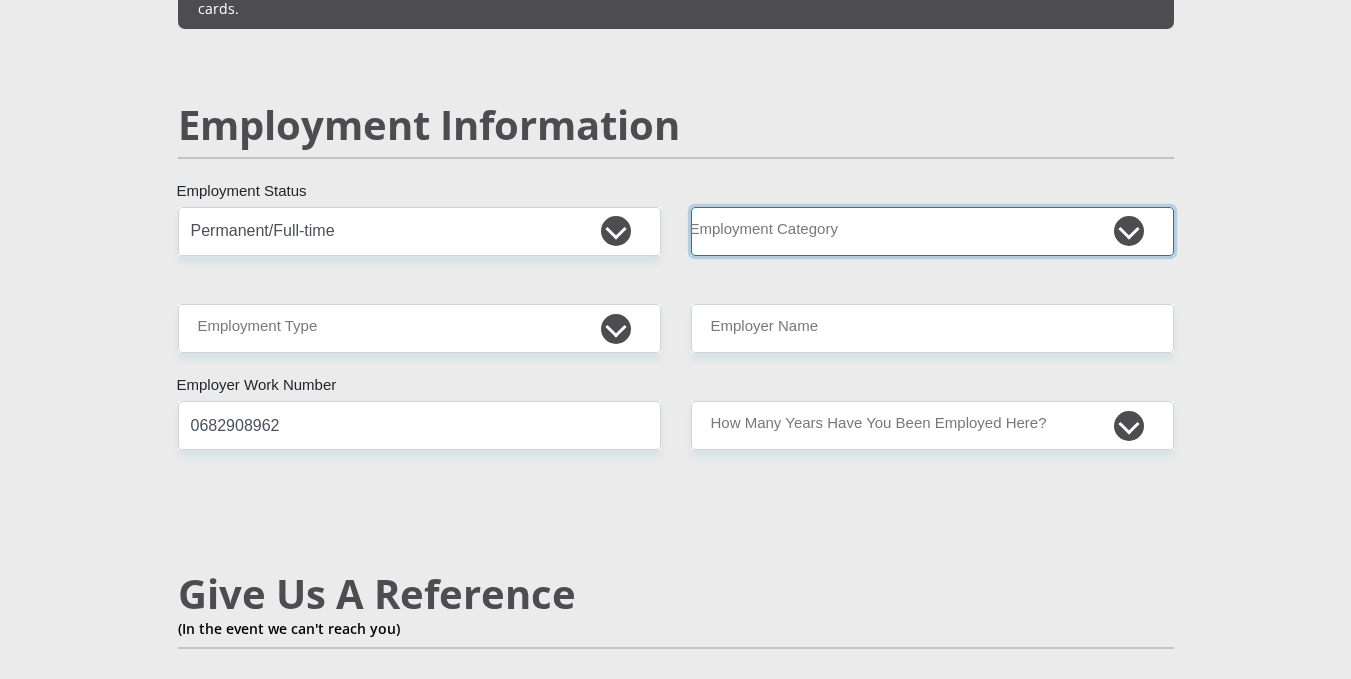 click on "AGRICULTURE
ALCOHOL & TOBACCO
CONSTRUCTION MATERIALS
METALLURGY
EQUIPMENT FOR RENEWABLE ENERGY
SPECIALIZED CONTRACTORS
CAR
GAMING (INCL. INTERNET
OTHER WHOLESALE
UNLICENSED PHARMACEUTICALS
CURRENCY EXCHANGE HOUSES
OTHER FINANCIAL INSTITUTIONS & INSURANCE
REAL ESTATE AGENTS
OIL & GAS
OTHER MATERIALS (E.G. IRON ORE)
PRECIOUS STONES & PRECIOUS METALS
POLITICAL ORGANIZATIONS
RELIGIOUS ORGANIZATIONS(NOT SECTS)
ACTI. HAVING BUSINESS DEAL WITH PUBLIC ADMINISTRATION
LAUNDROMATS" at bounding box center (932, 231) 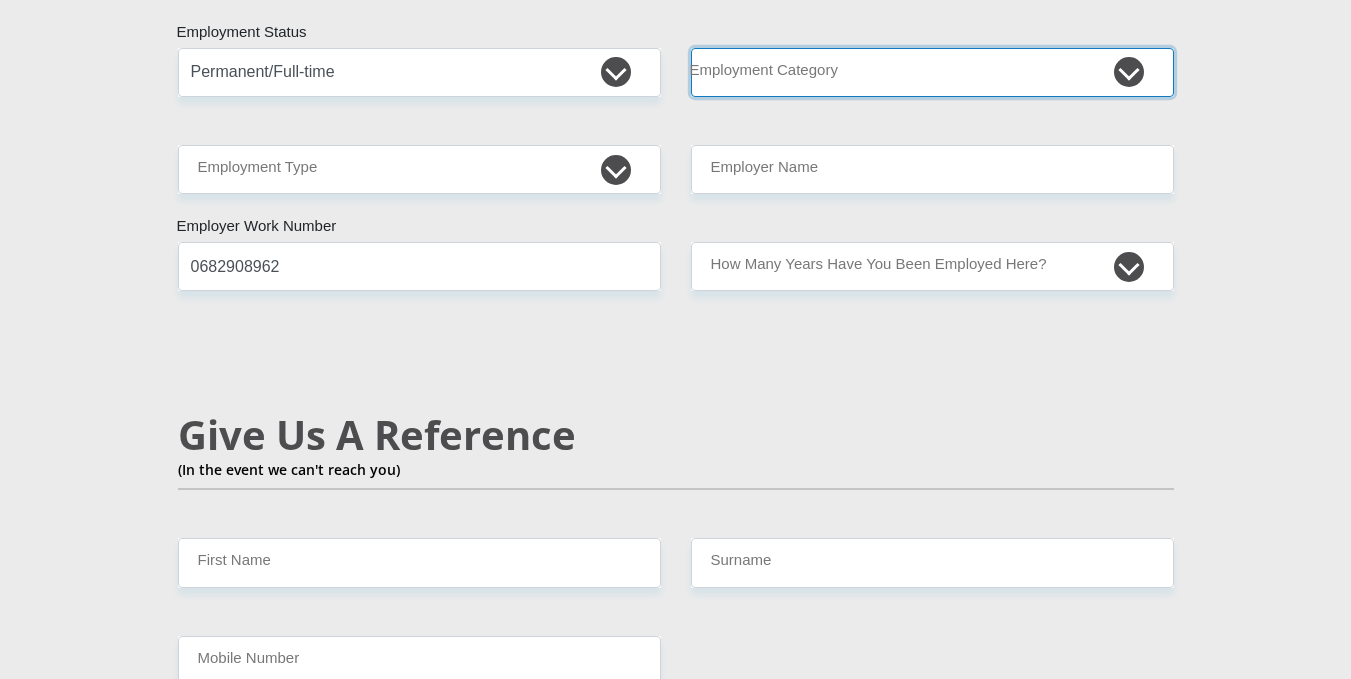 scroll, scrollTop: 3133, scrollLeft: 0, axis: vertical 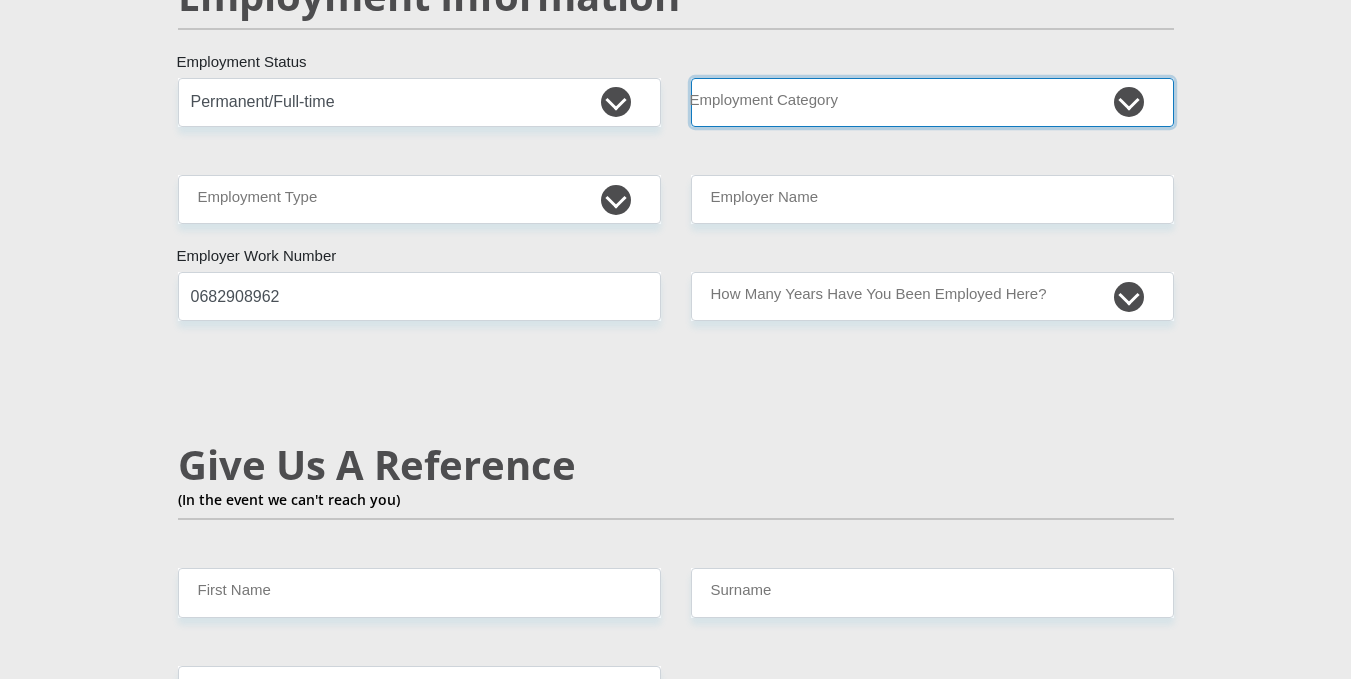 click on "AGRICULTURE
ALCOHOL & TOBACCO
CONSTRUCTION MATERIALS
METALLURGY
EQUIPMENT FOR RENEWABLE ENERGY
SPECIALIZED CONTRACTORS
CAR
GAMING (INCL. INTERNET
OTHER WHOLESALE
UNLICENSED PHARMACEUTICALS
CURRENCY EXCHANGE HOUSES
OTHER FINANCIAL INSTITUTIONS & INSURANCE
REAL ESTATE AGENTS
OIL & GAS
OTHER MATERIALS (E.G. IRON ORE)
PRECIOUS STONES & PRECIOUS METALS
POLITICAL ORGANIZATIONS
RELIGIOUS ORGANIZATIONS(NOT SECTS)
ACTI. HAVING BUSINESS DEAL WITH PUBLIC ADMINISTRATION
LAUNDROMATS" at bounding box center (932, 102) 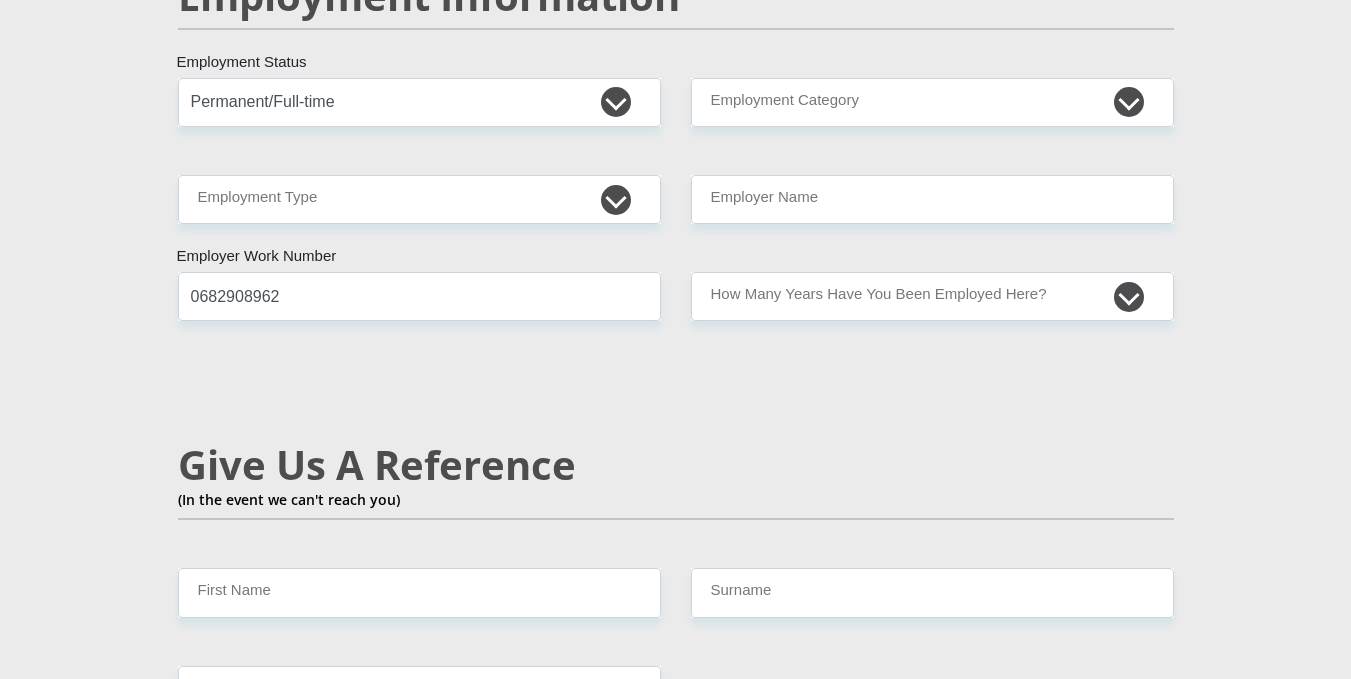 click on "Personal Details
Mr
Ms
Mrs
Dr
[PERSON_NAME]
Title
Olebogeng
First Name
Mokgatla
Surname
0101070406083
South African ID Number
Please input valid ID number
[GEOGRAPHIC_DATA]
[GEOGRAPHIC_DATA]
[GEOGRAPHIC_DATA]
[GEOGRAPHIC_DATA]
[GEOGRAPHIC_DATA]
[GEOGRAPHIC_DATA] [GEOGRAPHIC_DATA]
[GEOGRAPHIC_DATA]
[GEOGRAPHIC_DATA]
[GEOGRAPHIC_DATA]
[GEOGRAPHIC_DATA]  [GEOGRAPHIC_DATA]" at bounding box center [675, 71] 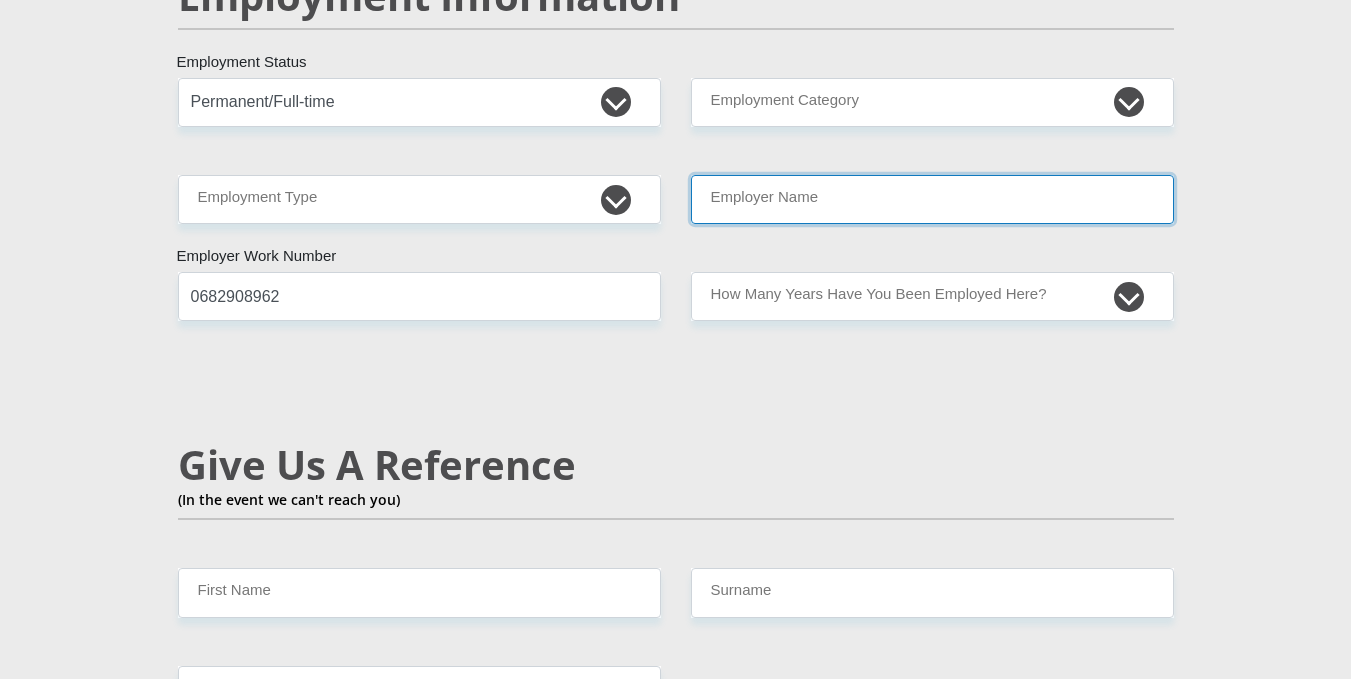 click on "Employer Name" at bounding box center (932, 199) 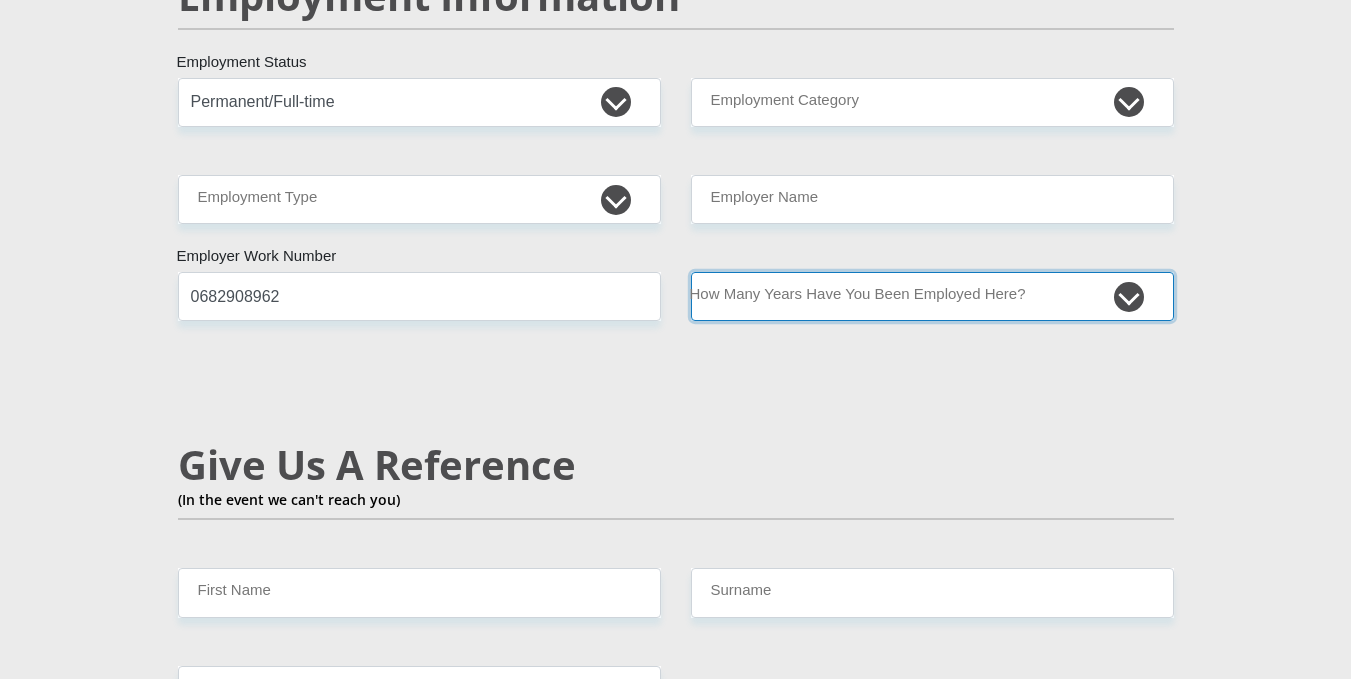 click on "less than 1 year
1-3 years
3-5 years
5+ years" at bounding box center [932, 296] 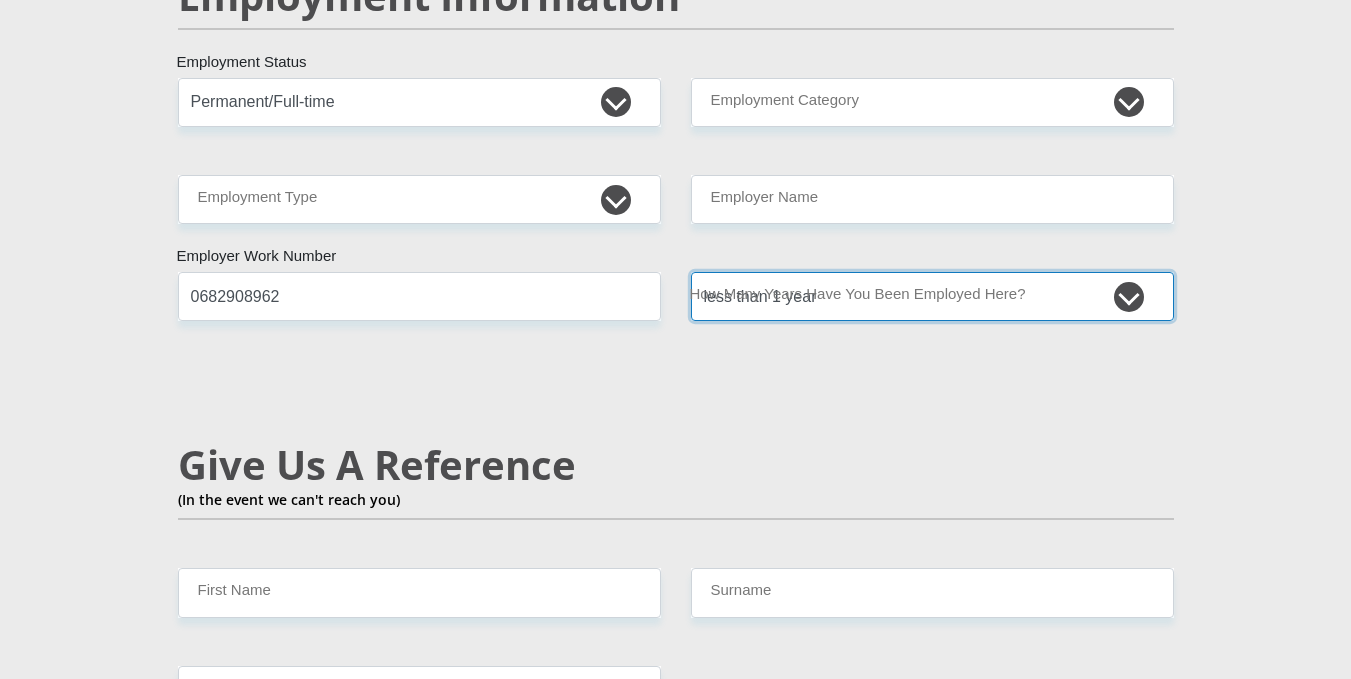 click on "less than 1 year
1-3 years
3-5 years
5+ years" at bounding box center [932, 296] 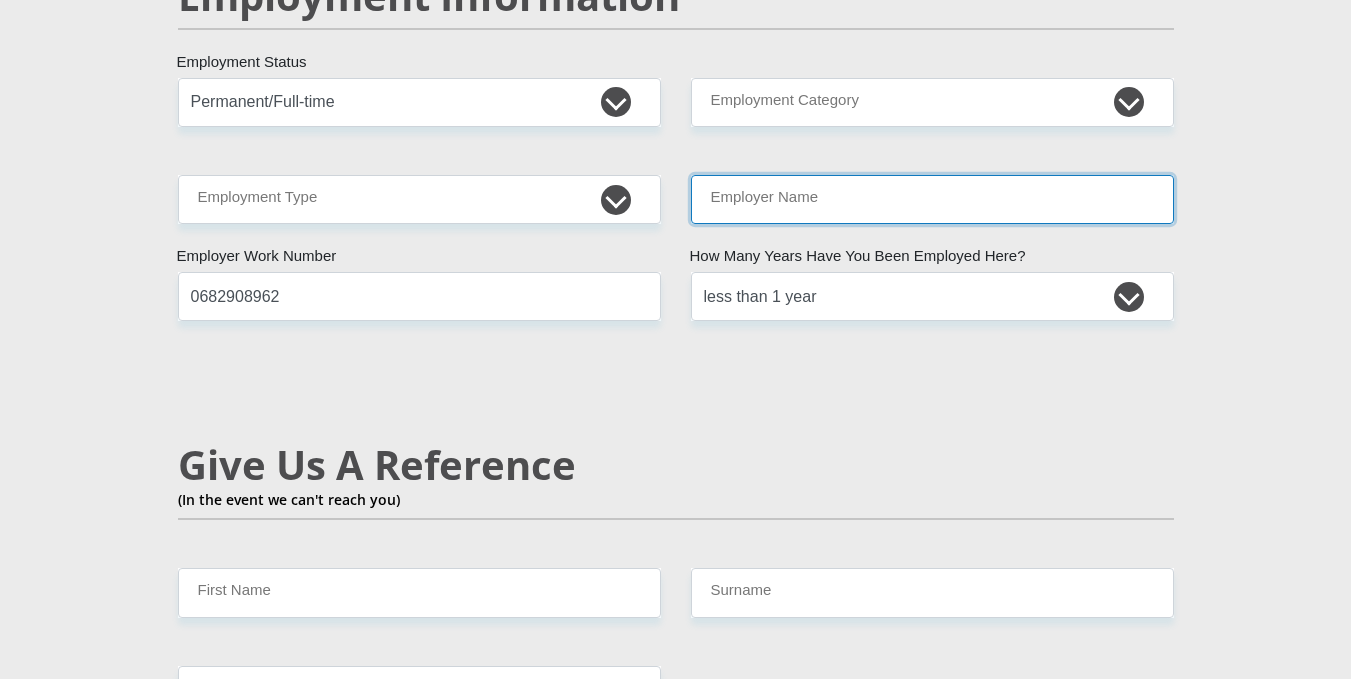 click on "Employer Name" at bounding box center (932, 199) 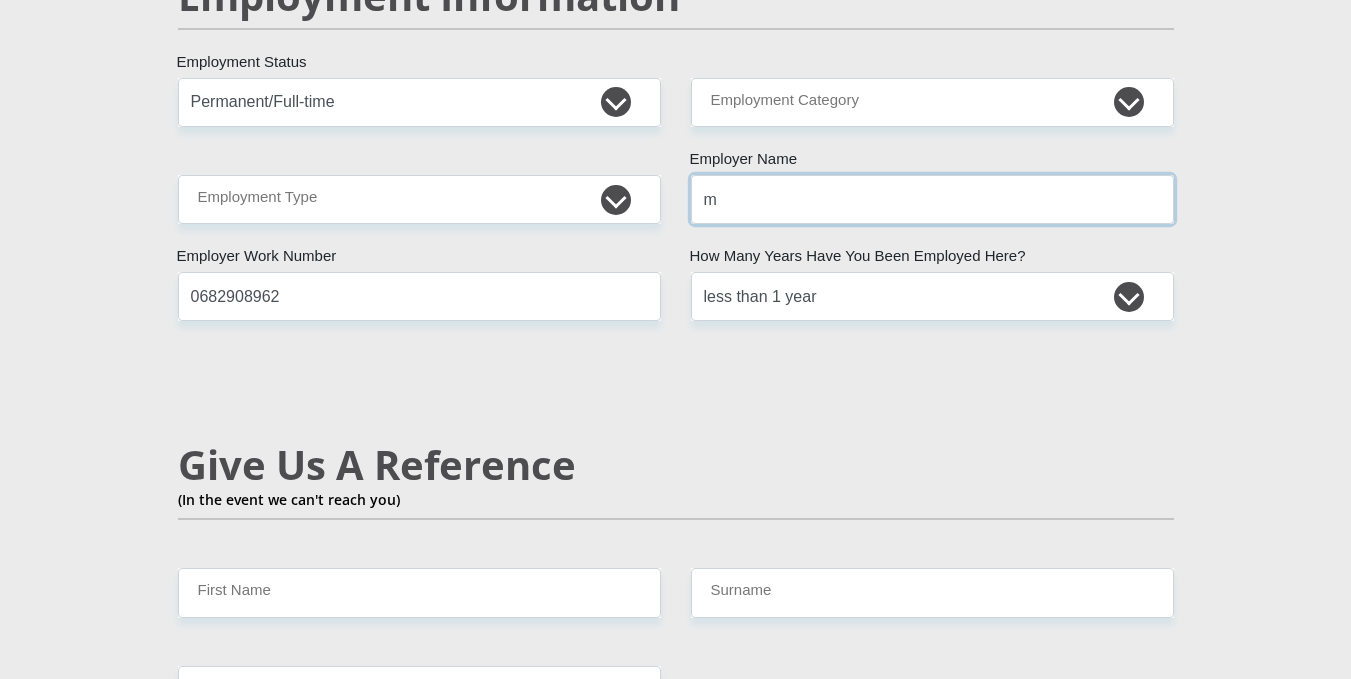 type 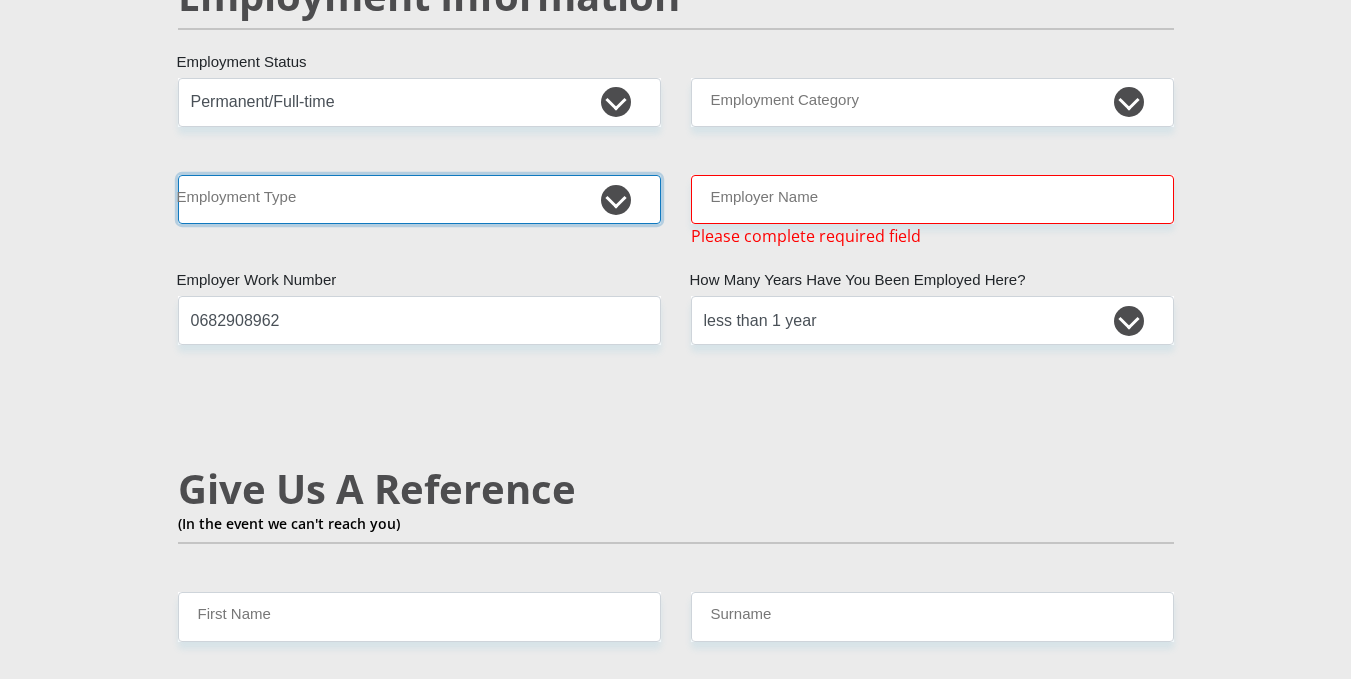 click on "College/Lecturer
Craft Seller
Creative
Driver
Executive
Farmer
Forces - Non Commissioned
Forces - Officer
Hawker
Housewife
Labourer
Licenced Professional
Manager
Miner
Non Licenced Professional
Office Staff/Clerk
Outside Worker
Pensioner
Permanent Teacher
Production/Manufacturing
Sales
Self-Employed
Semi-Professional Worker
Service Industry  Social Worker  Student" at bounding box center (419, 199) 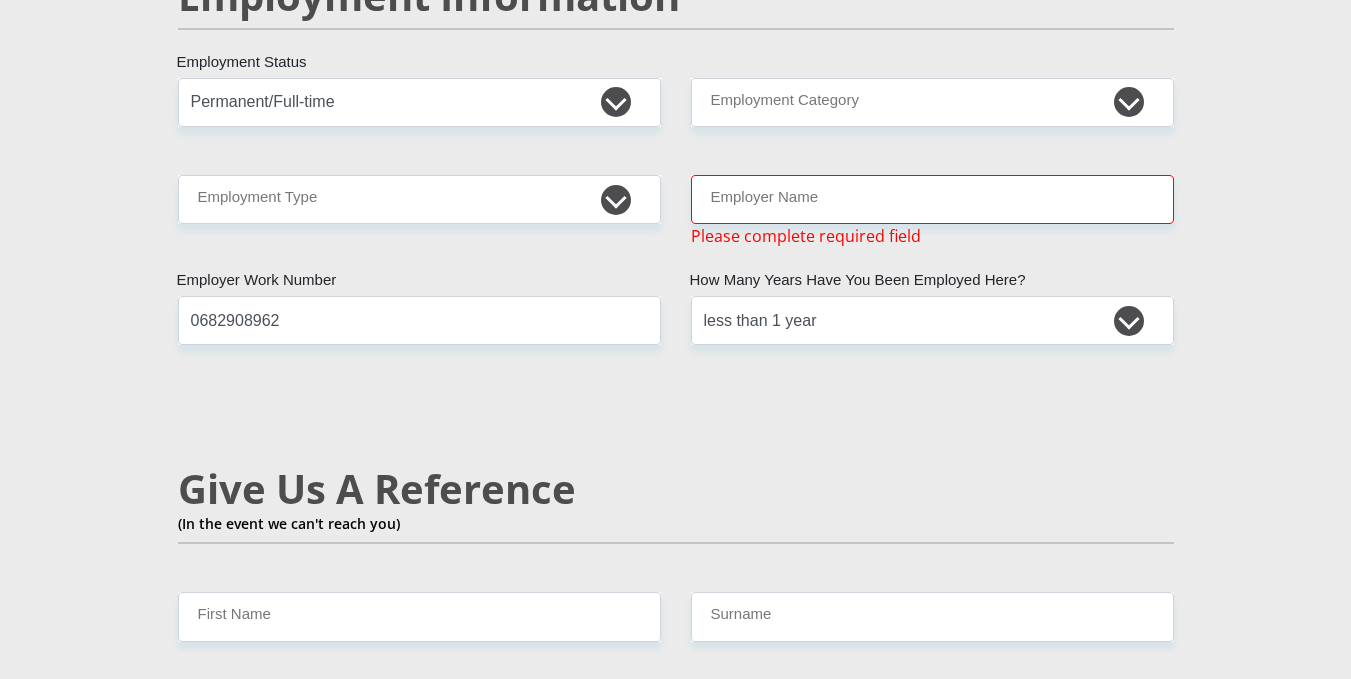 drag, startPoint x: 662, startPoint y: 414, endPoint x: 660, endPoint y: 430, distance: 16.124516 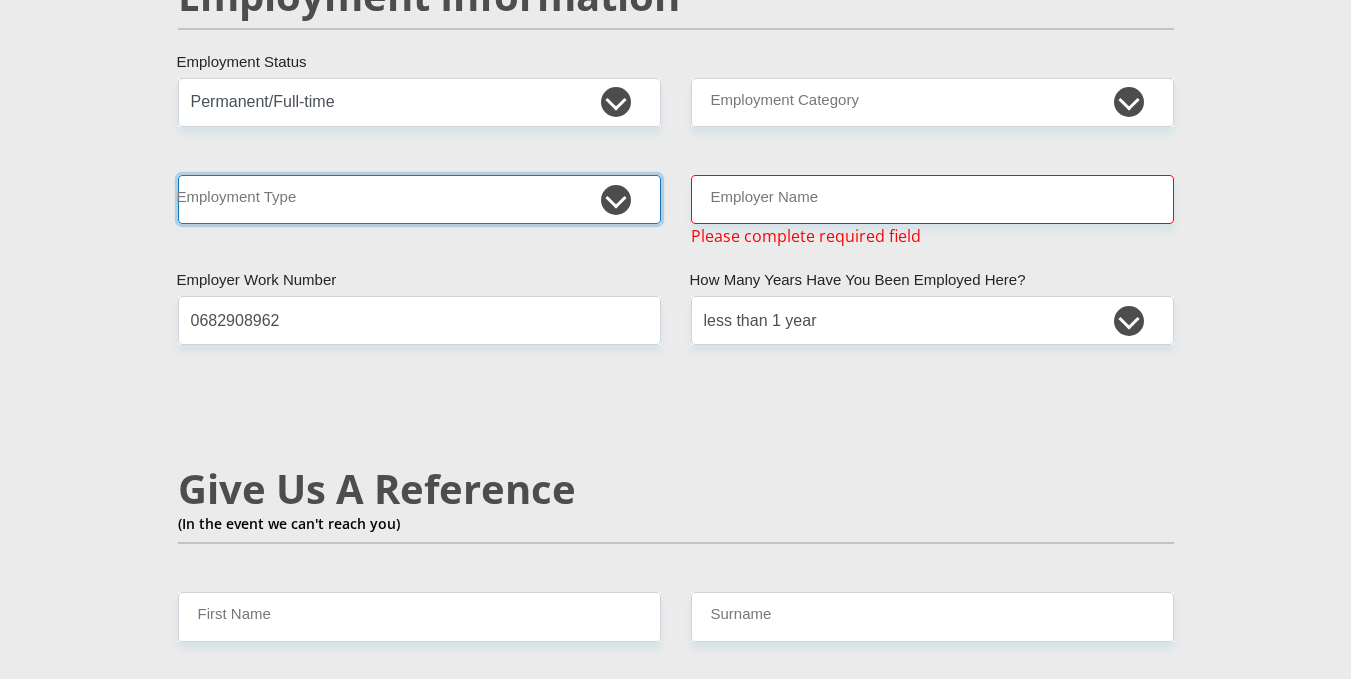 click on "College/Lecturer
Craft Seller
Creative
Driver
Executive
Farmer
Forces - Non Commissioned
Forces - Officer
Hawker
Housewife
Labourer
Licenced Professional
Manager
Miner
Non Licenced Professional
Office Staff/Clerk
Outside Worker
Pensioner
Permanent Teacher
Production/Manufacturing
Sales
Self-Employed
Semi-Professional Worker
Service Industry  Social Worker  Student" at bounding box center (419, 199) 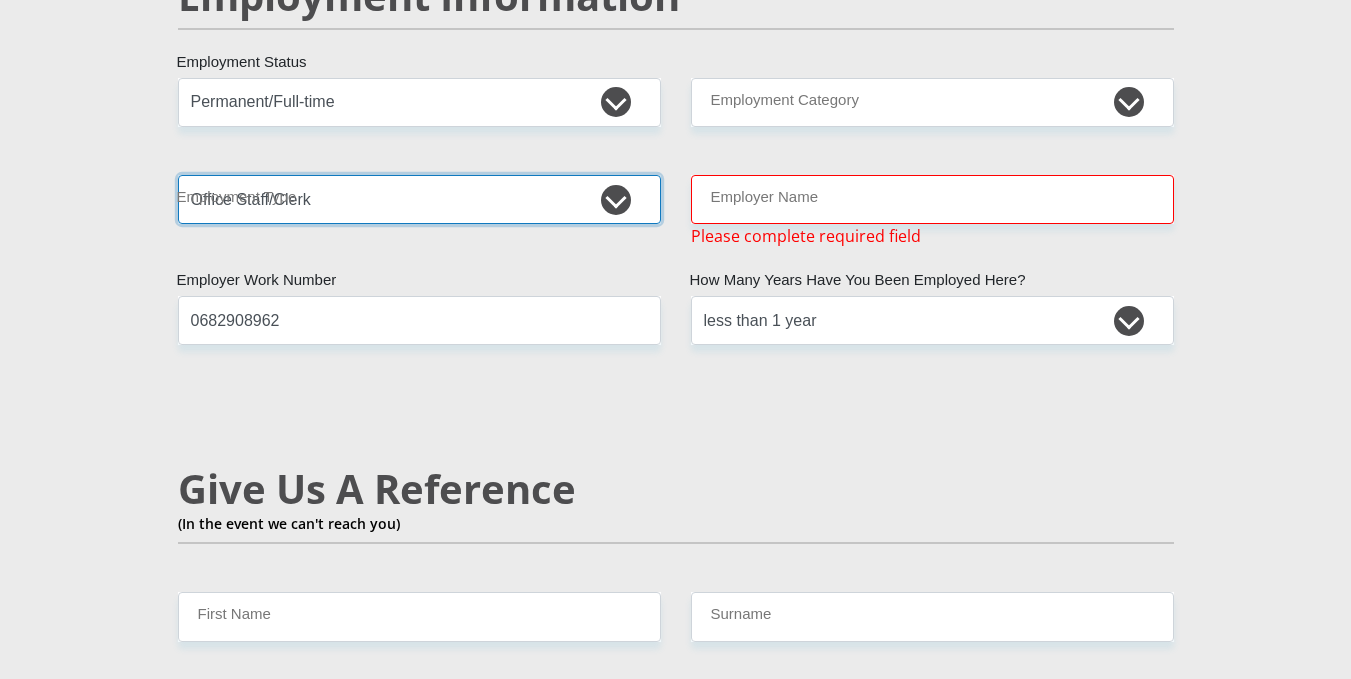 click on "College/Lecturer
Craft Seller
Creative
Driver
Executive
Farmer
Forces - Non Commissioned
Forces - Officer
Hawker
Housewife
Labourer
Licenced Professional
Manager
Miner
Non Licenced Professional
Office Staff/Clerk
Outside Worker
Pensioner
Permanent Teacher
Production/Manufacturing
Sales
Self-Employed
Semi-Professional Worker
Service Industry  Social Worker  Student" at bounding box center [419, 199] 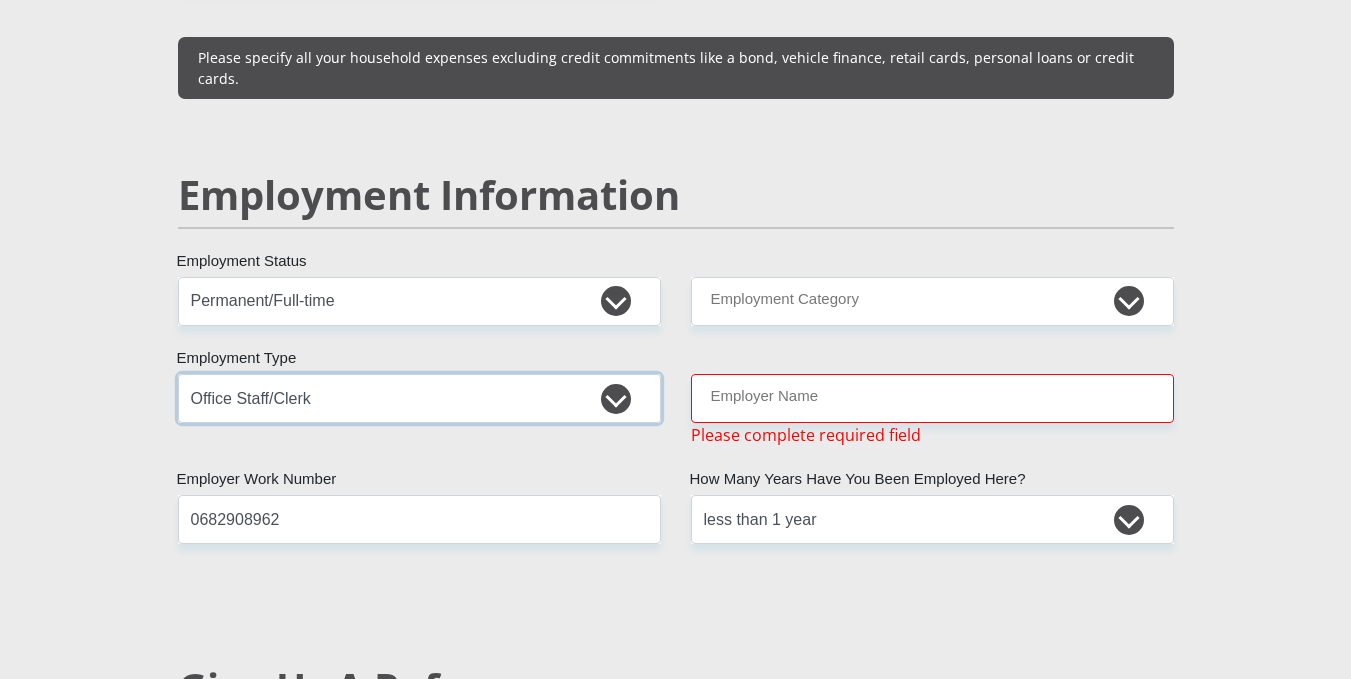 scroll, scrollTop: 2894, scrollLeft: 0, axis: vertical 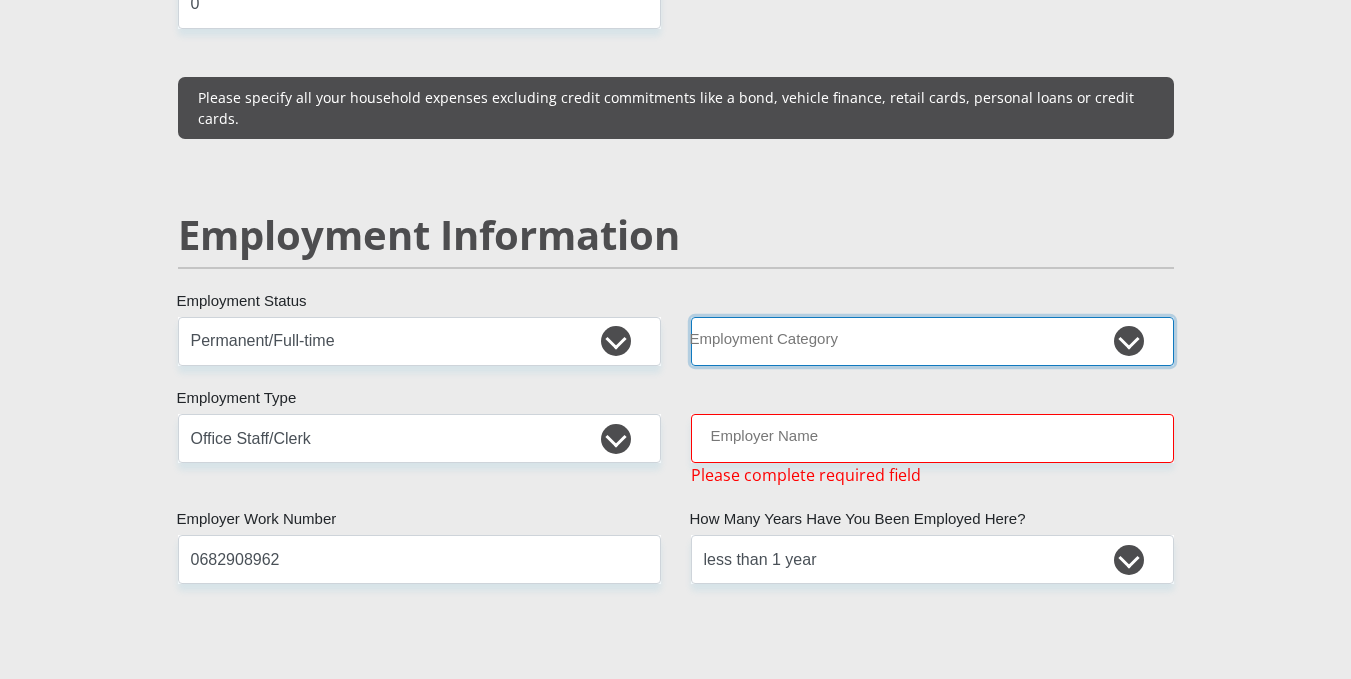 click on "AGRICULTURE
ALCOHOL & TOBACCO
CONSTRUCTION MATERIALS
METALLURGY
EQUIPMENT FOR RENEWABLE ENERGY
SPECIALIZED CONTRACTORS
CAR
GAMING (INCL. INTERNET
OTHER WHOLESALE
UNLICENSED PHARMACEUTICALS
CURRENCY EXCHANGE HOUSES
OTHER FINANCIAL INSTITUTIONS & INSURANCE
REAL ESTATE AGENTS
OIL & GAS
OTHER MATERIALS (E.G. IRON ORE)
PRECIOUS STONES & PRECIOUS METALS
POLITICAL ORGANIZATIONS
RELIGIOUS ORGANIZATIONS(NOT SECTS)
ACTI. HAVING BUSINESS DEAL WITH PUBLIC ADMINISTRATION
LAUNDROMATS" at bounding box center (932, 341) 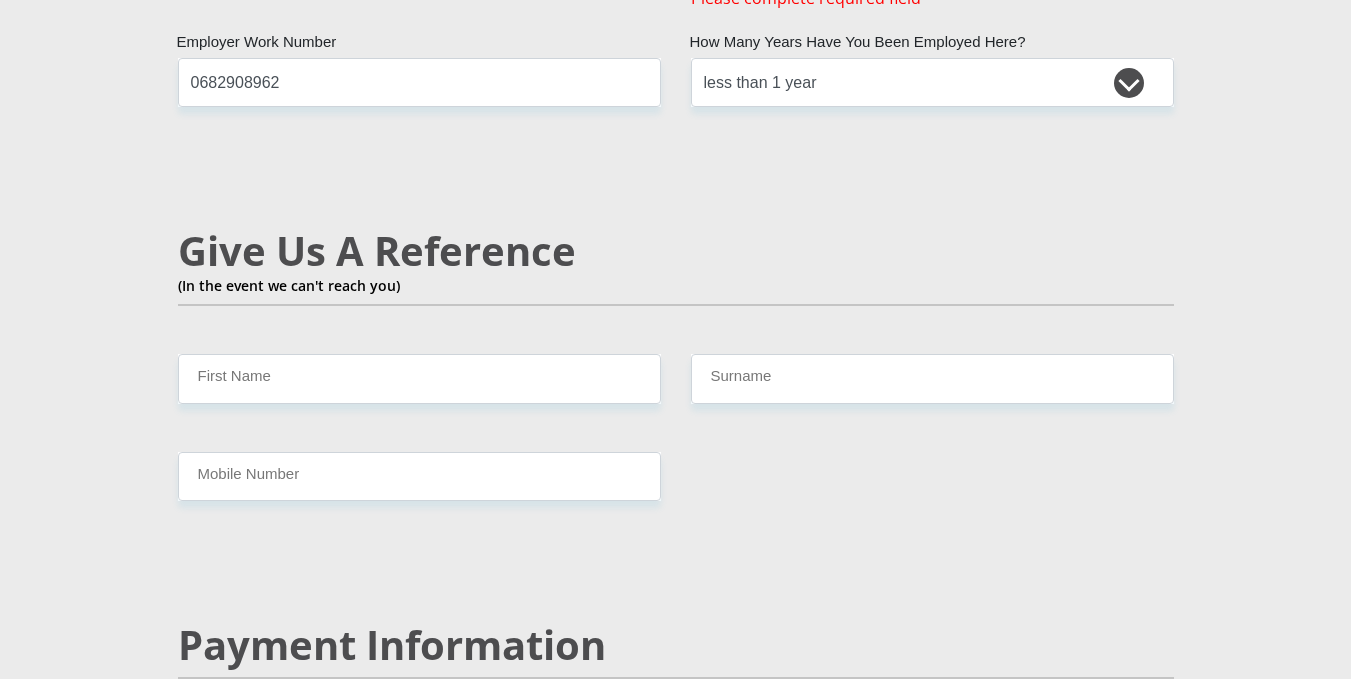 scroll, scrollTop: 3510, scrollLeft: 0, axis: vertical 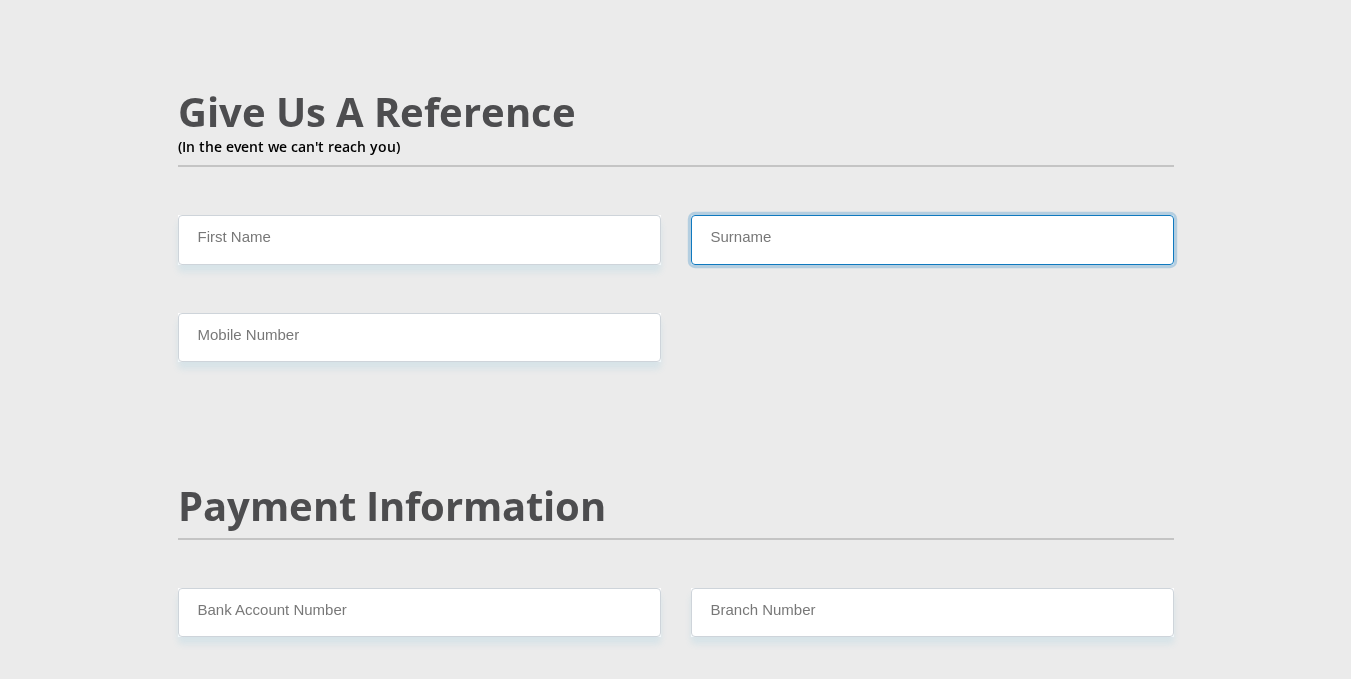 click on "Surname" at bounding box center (932, 239) 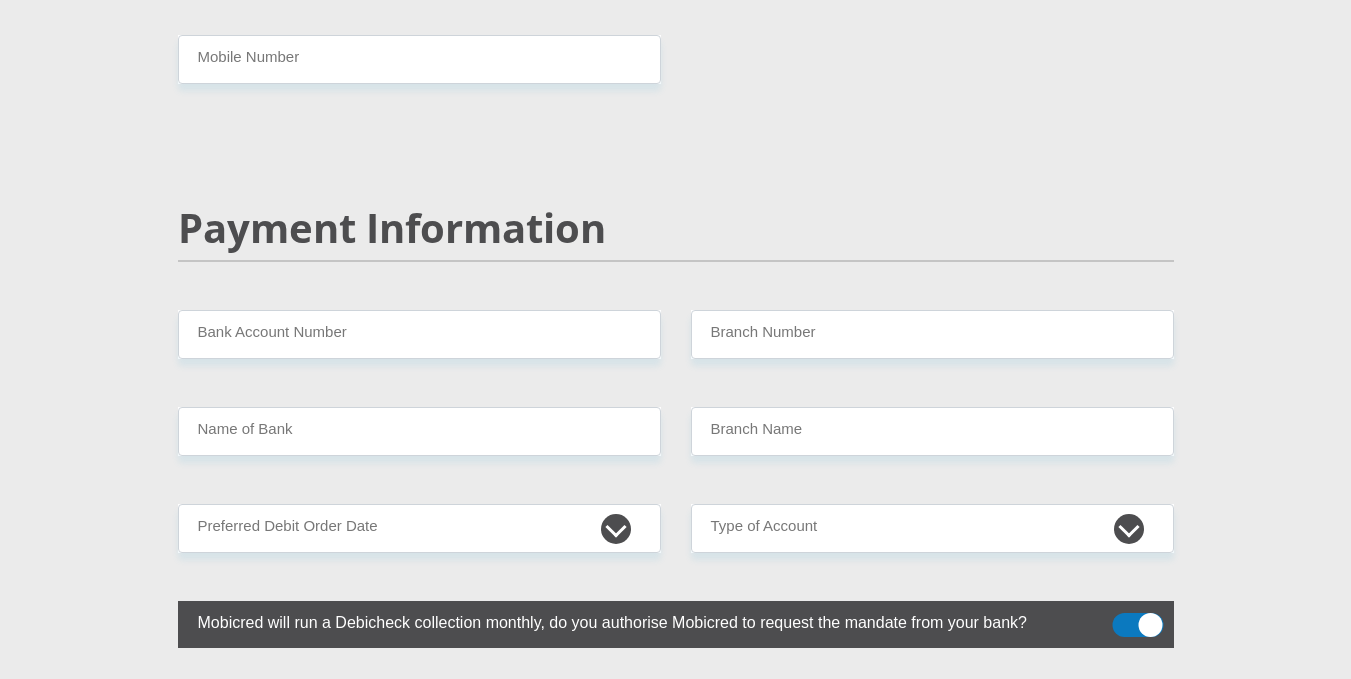 scroll, scrollTop: 3848, scrollLeft: 0, axis: vertical 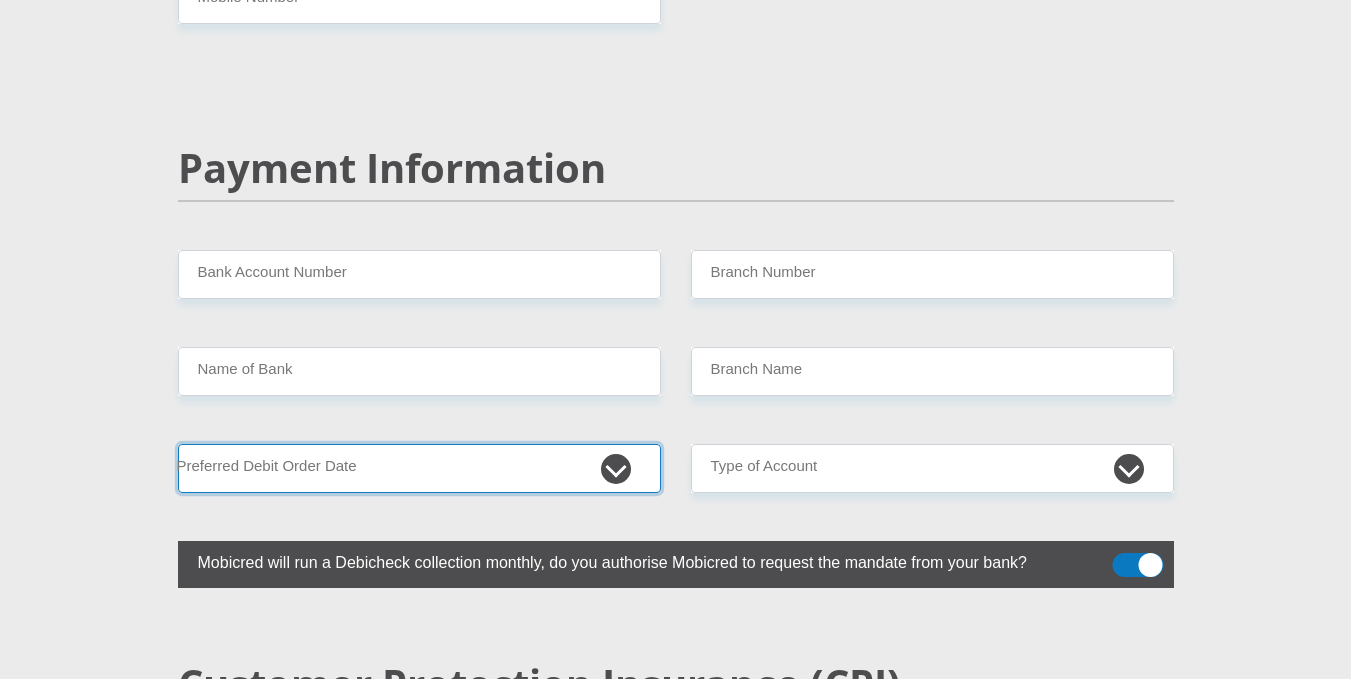 click on "1st
2nd
3rd
4th
5th
7th
18th
19th
20th
21st
22nd
23rd
24th
25th
26th
27th
28th
29th
30th" at bounding box center [419, 468] 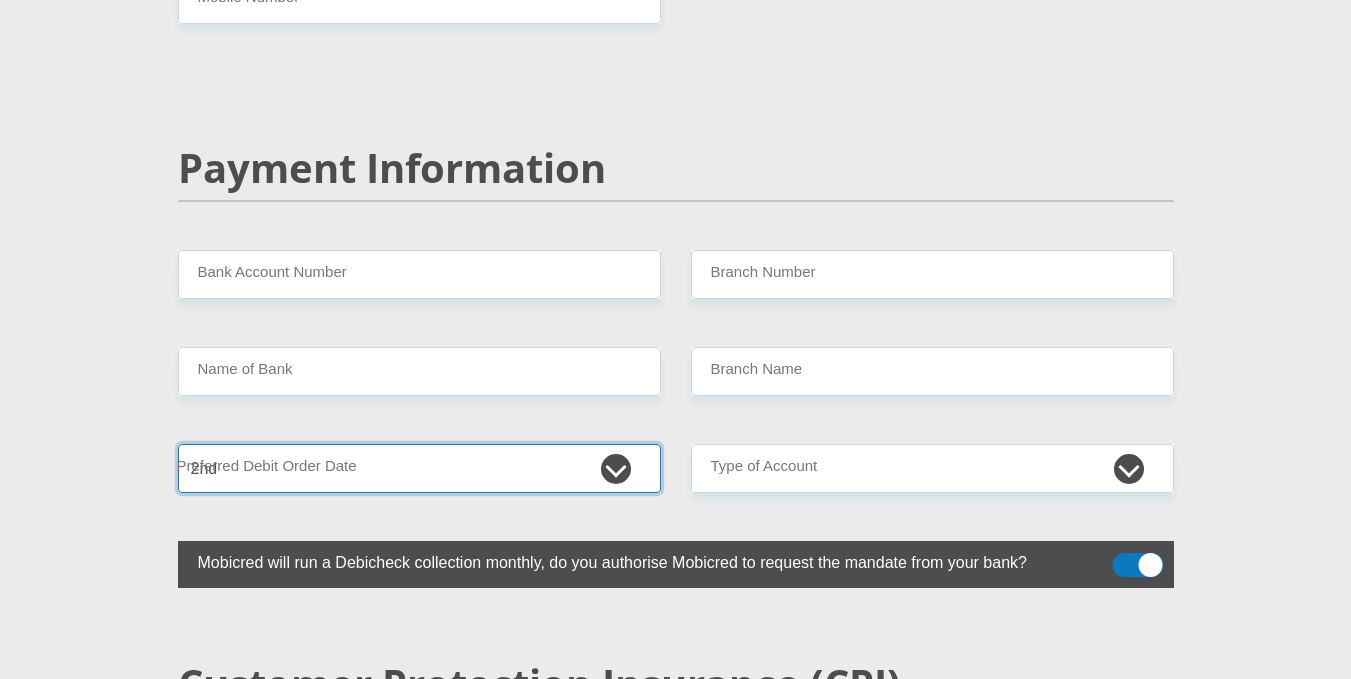 click on "1st
2nd
3rd
4th
5th
7th
18th
19th
20th
21st
22nd
23rd
24th
25th
26th
27th
28th
29th
30th" at bounding box center (419, 468) 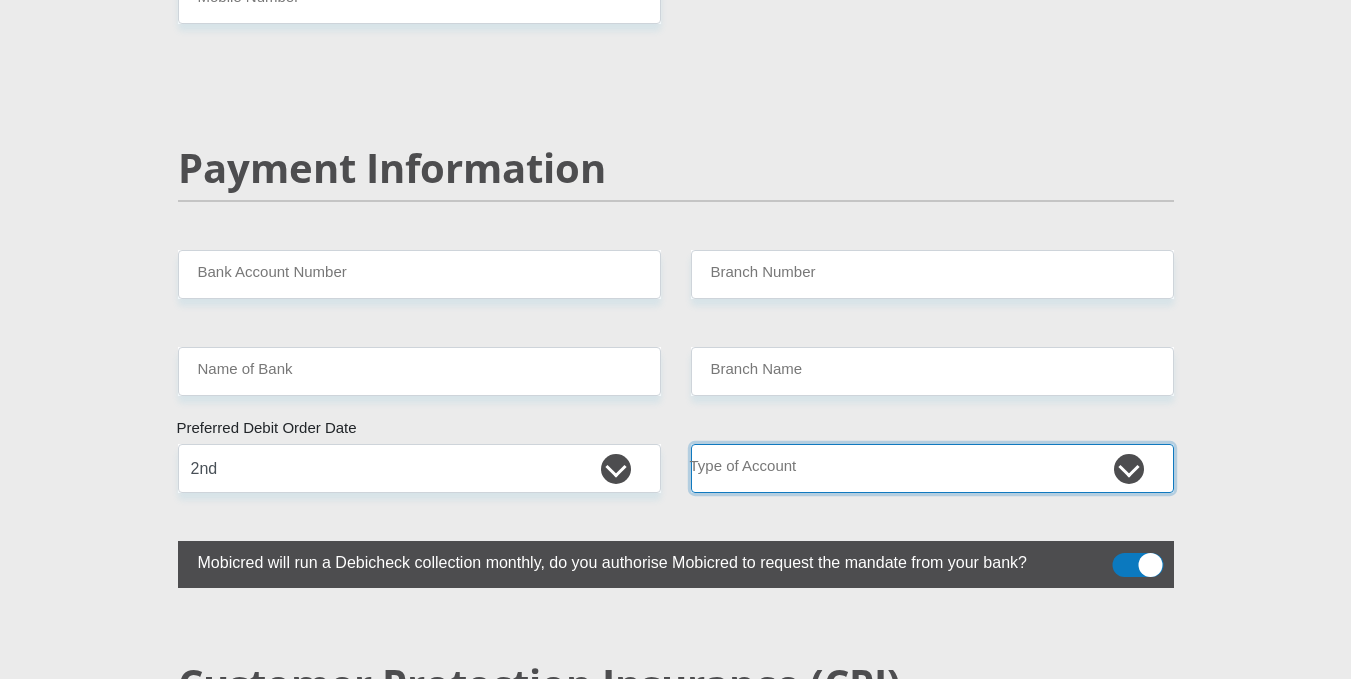 click on "Cheque
Savings" at bounding box center [932, 468] 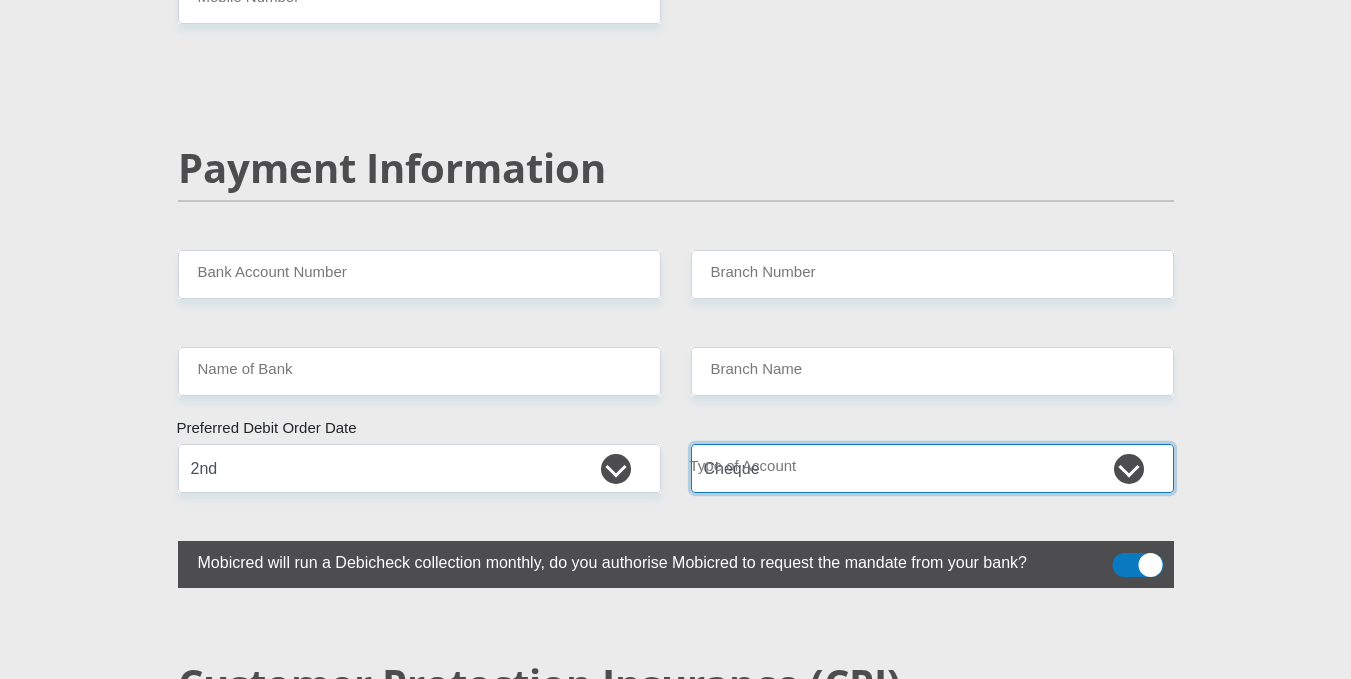 click on "Cheque
Savings" at bounding box center [932, 468] 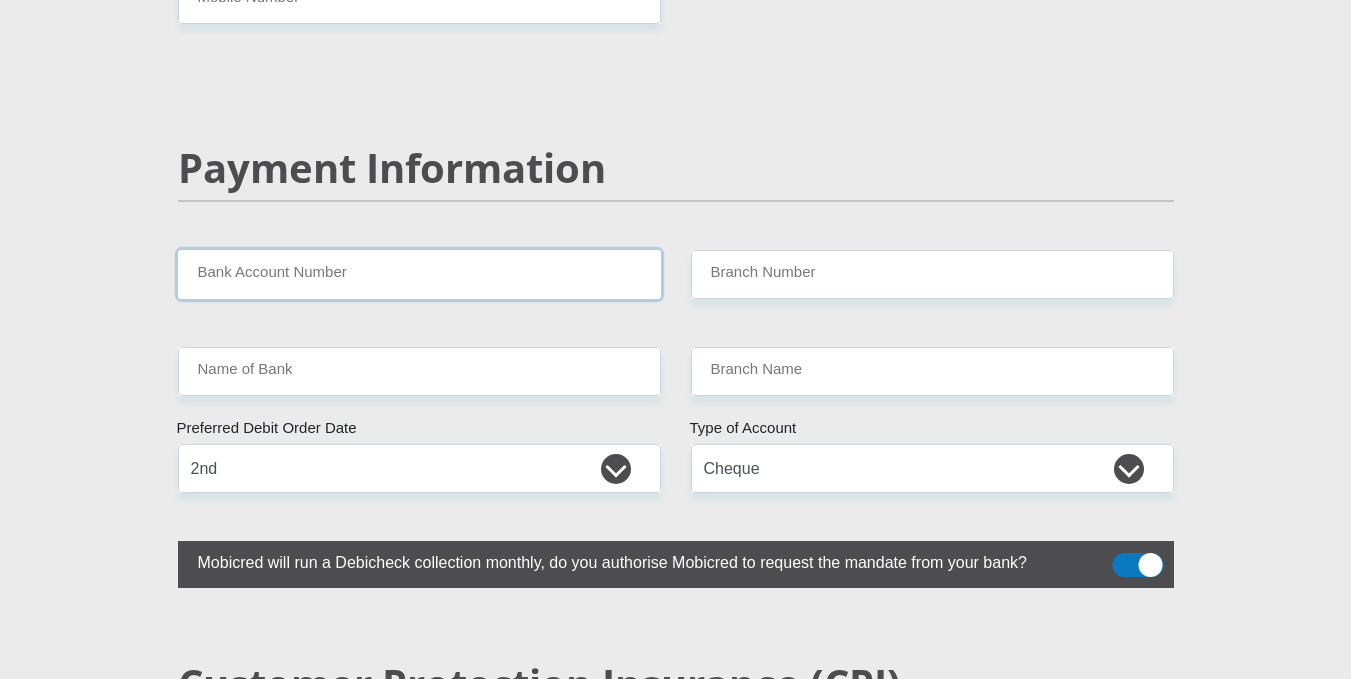 click on "Bank Account Number" at bounding box center [419, 274] 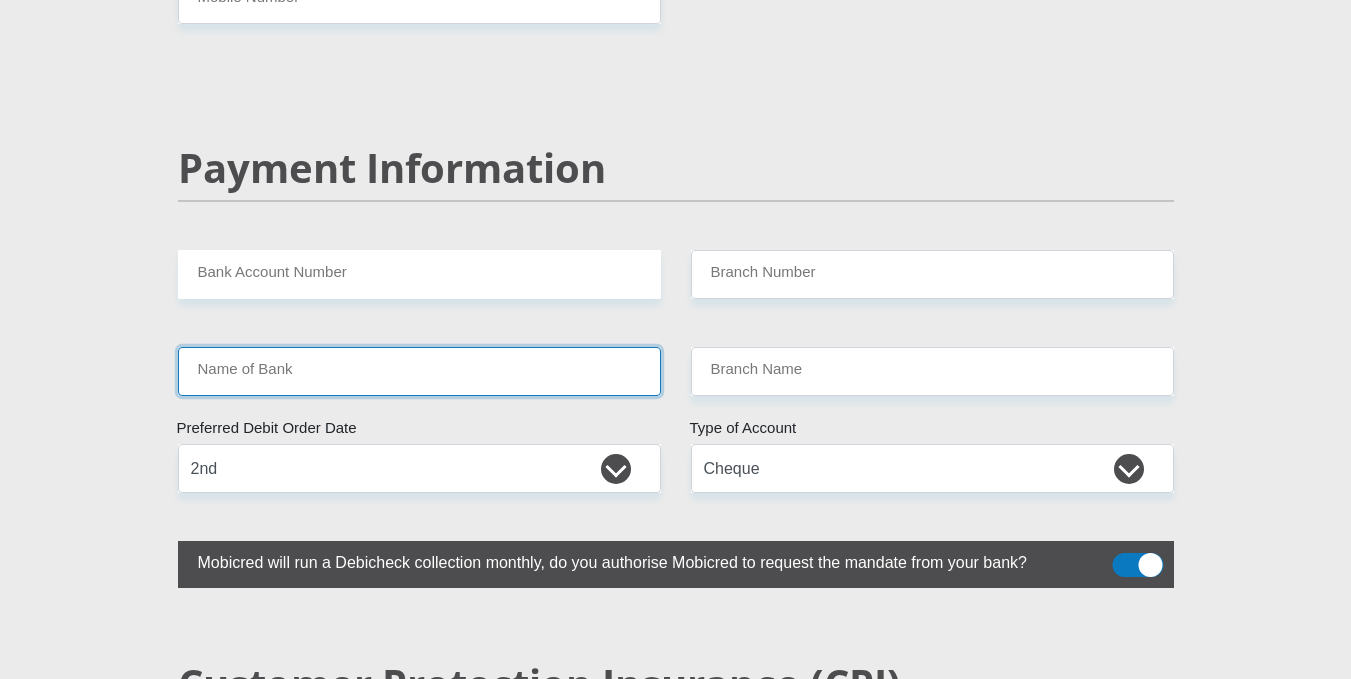 click on "Name of Bank" at bounding box center [419, 371] 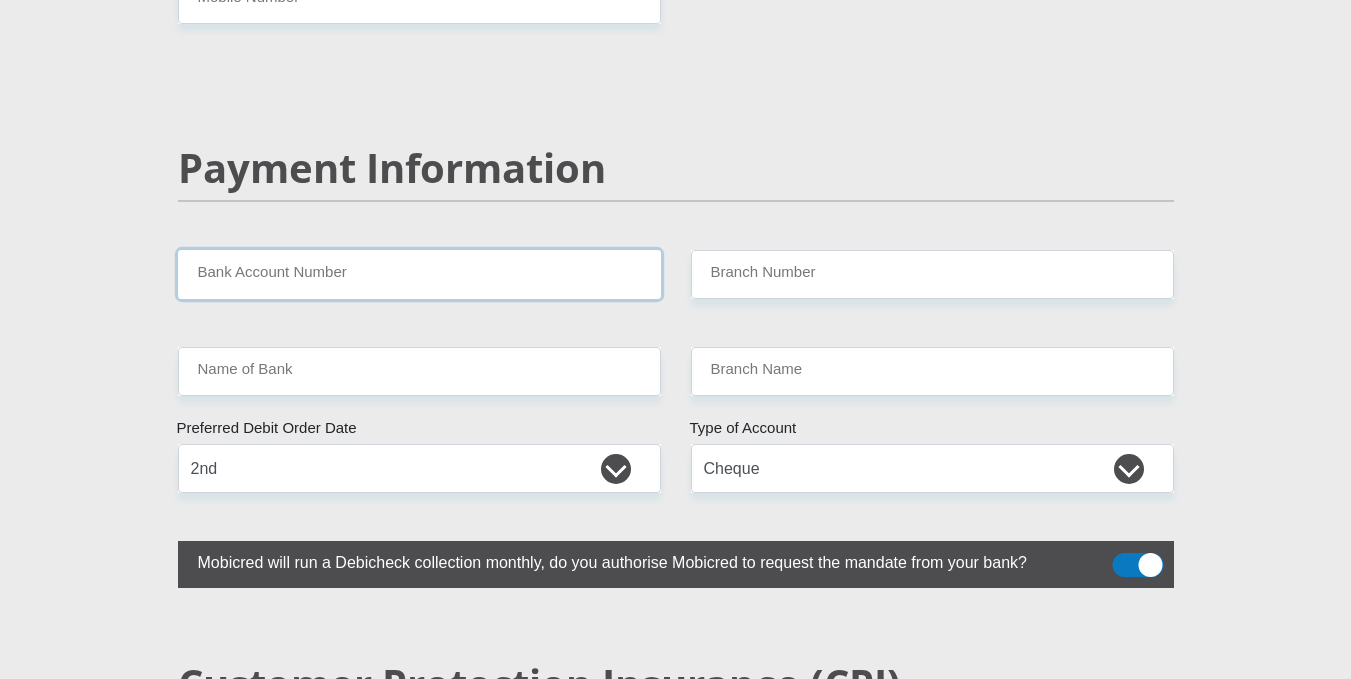 click on "Bank Account Number" at bounding box center (419, 274) 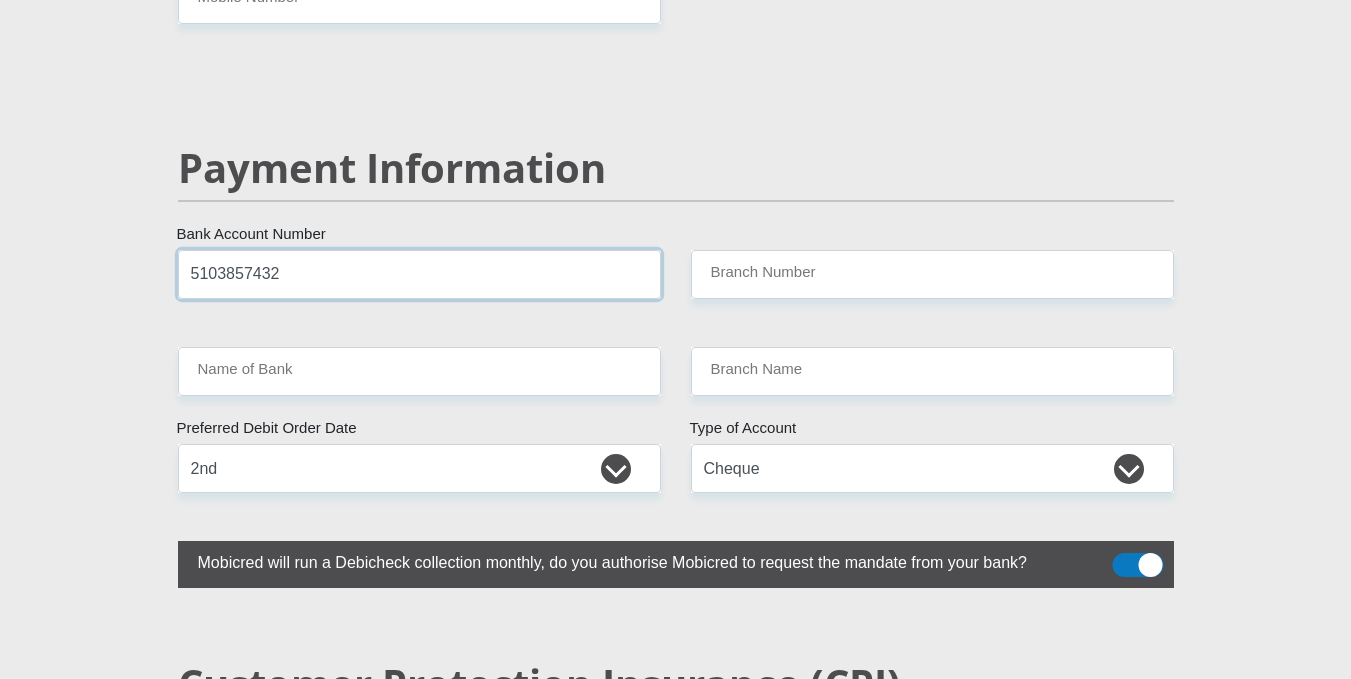 type on "51038574322" 